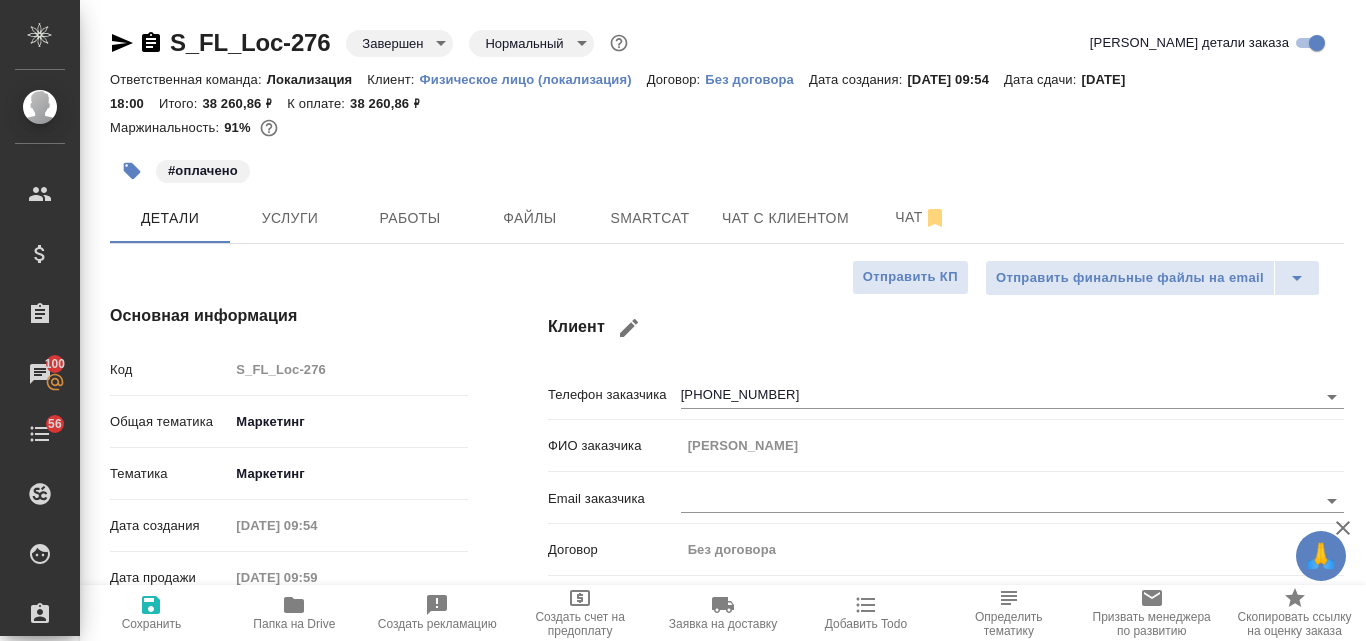 select on "RU" 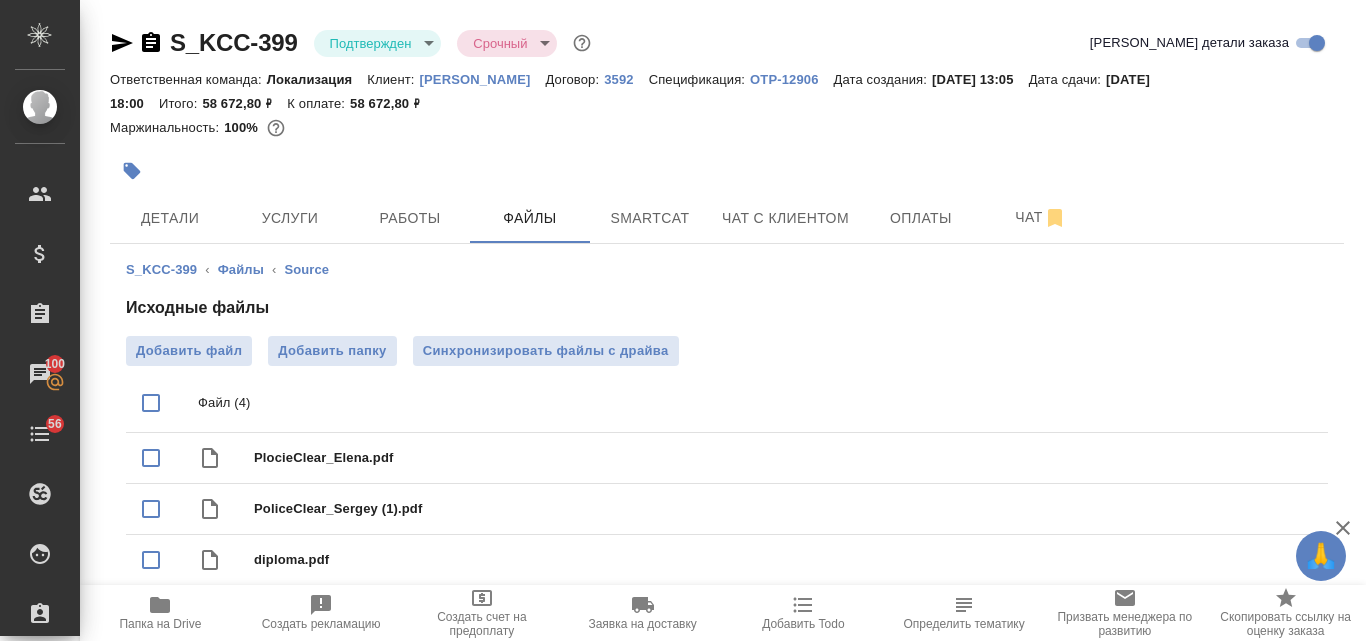 scroll, scrollTop: 0, scrollLeft: 0, axis: both 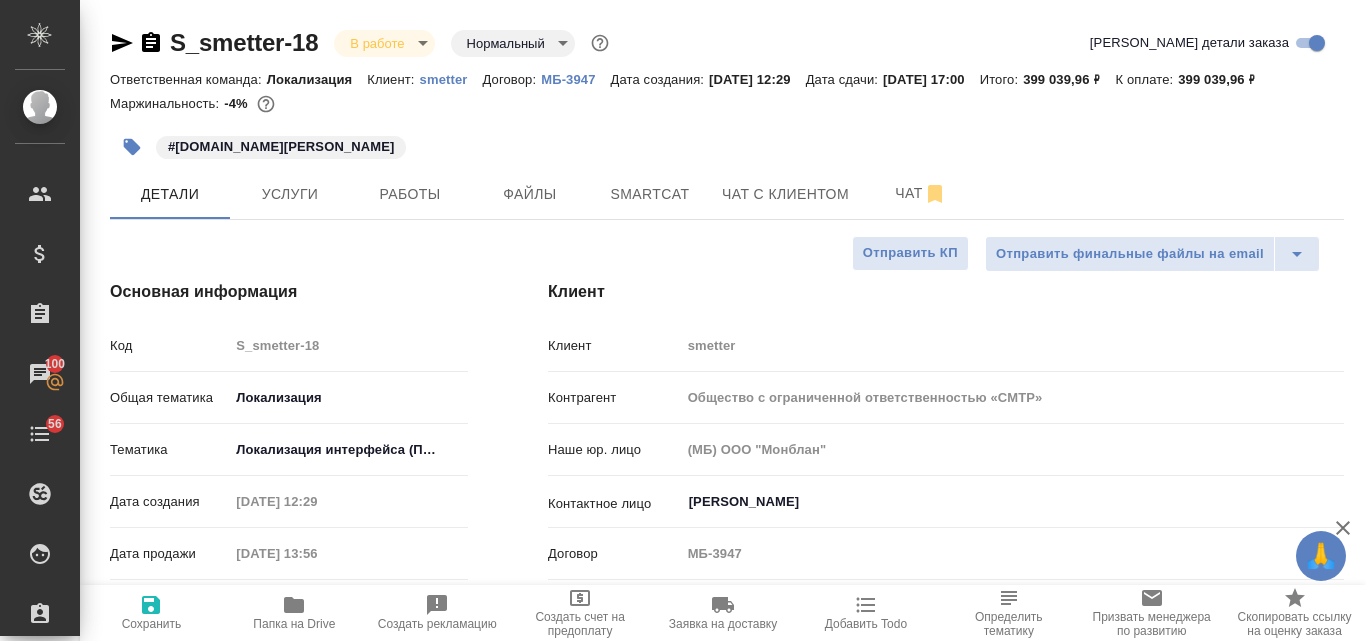 select on "RU" 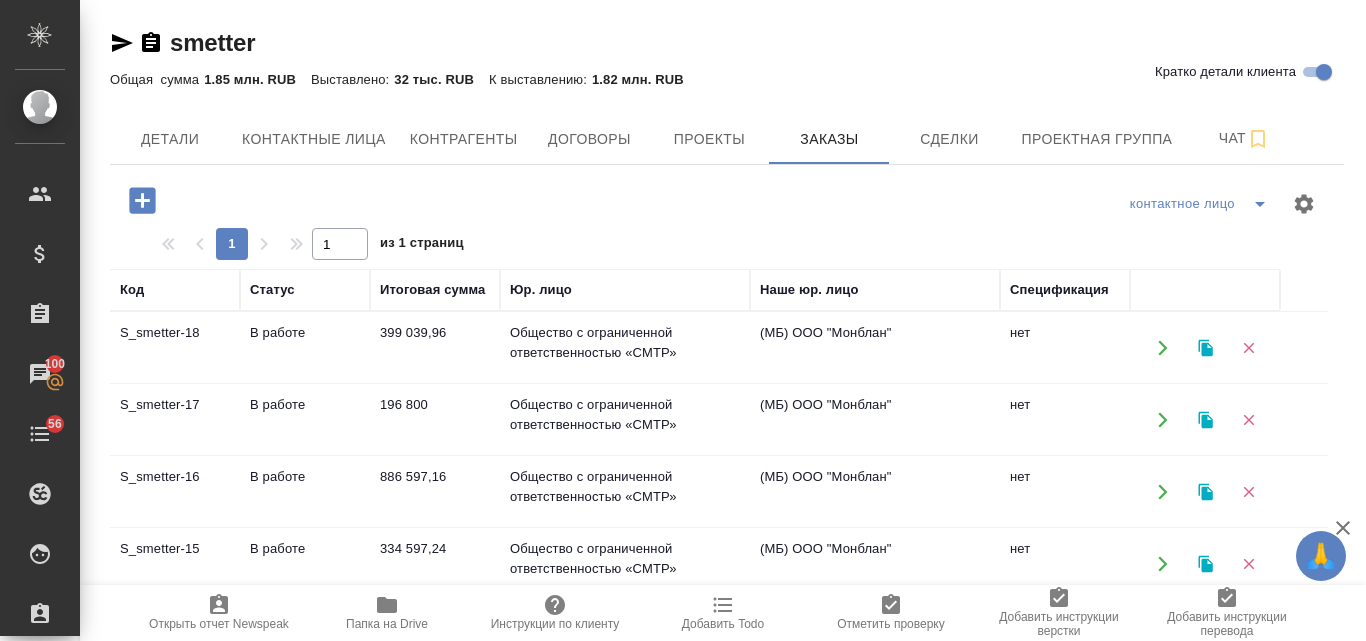 scroll, scrollTop: 0, scrollLeft: 0, axis: both 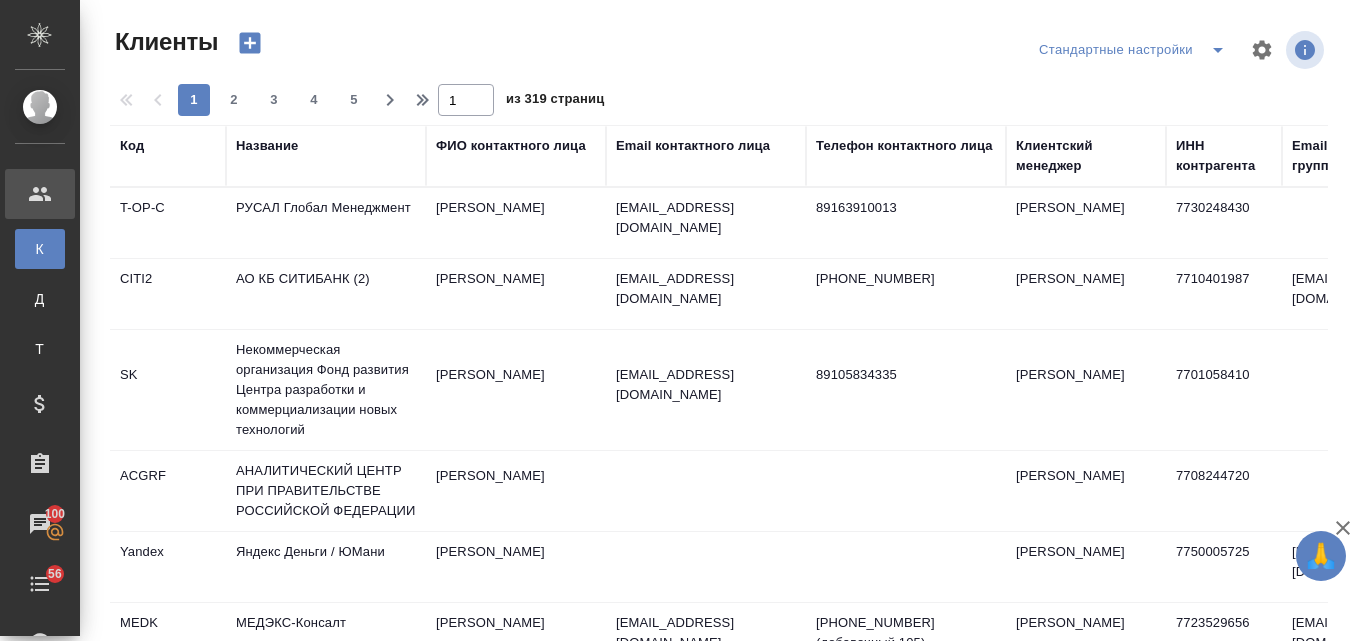 select on "RU" 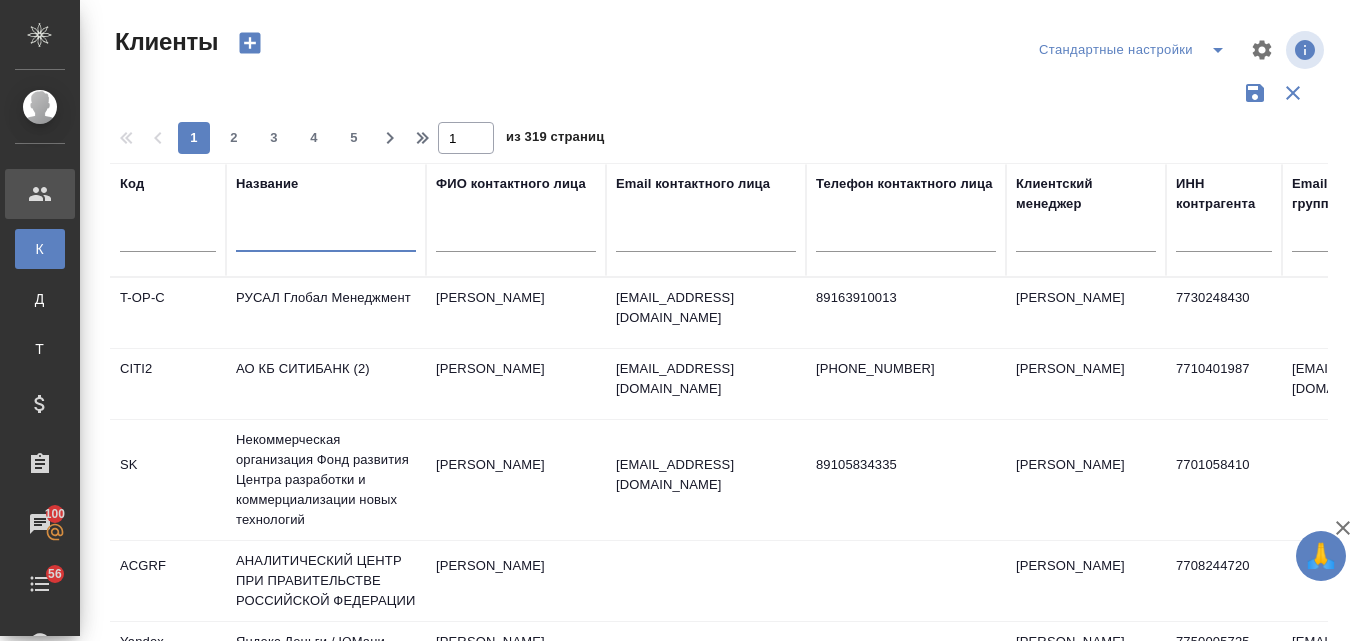 click at bounding box center [326, 239] 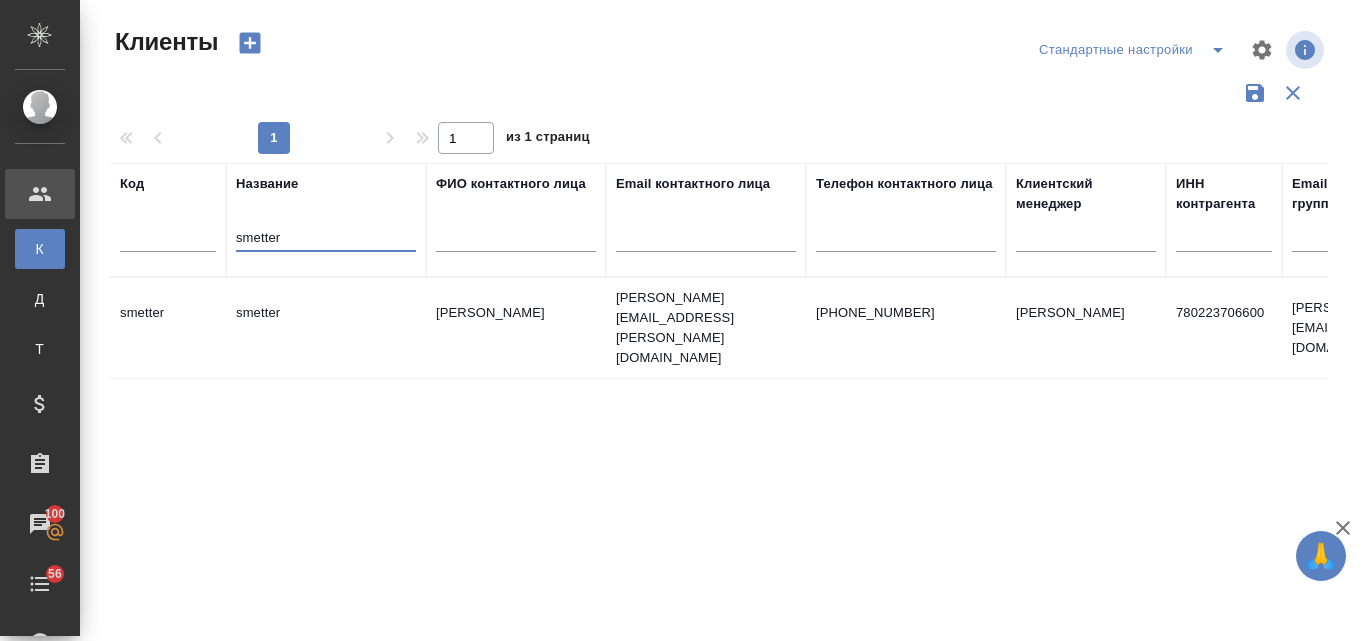 type on "smetter" 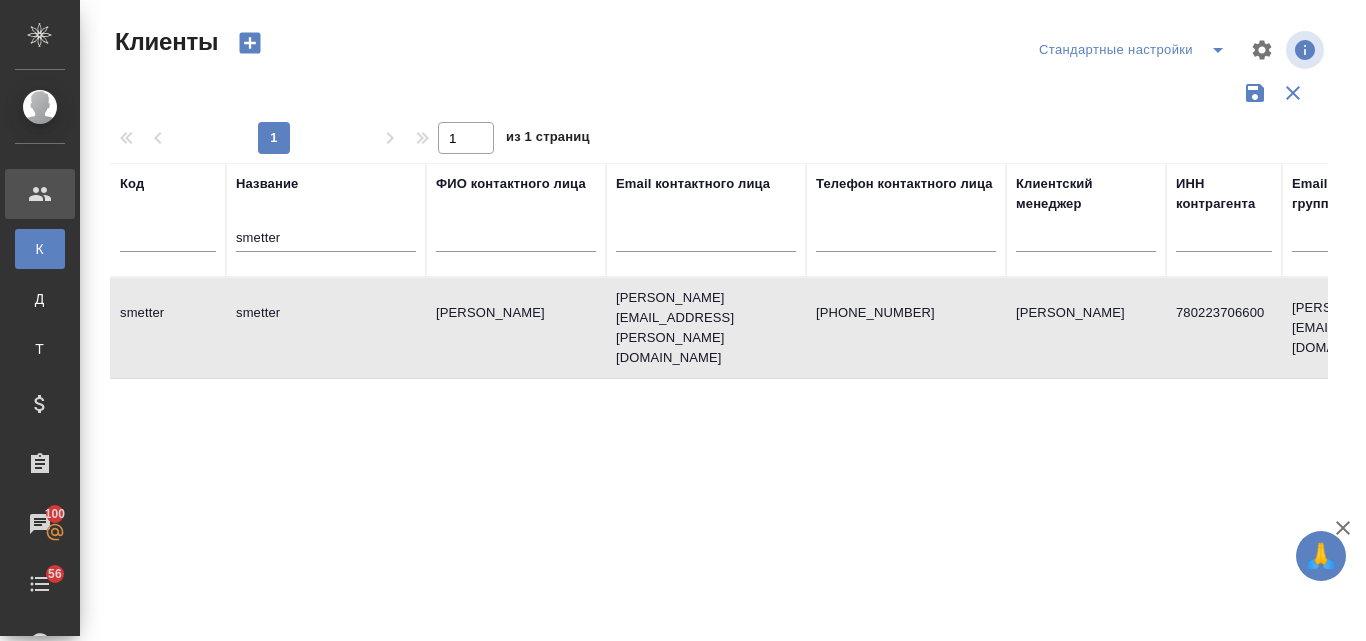 click on "[PERSON_NAME]" at bounding box center (516, 328) 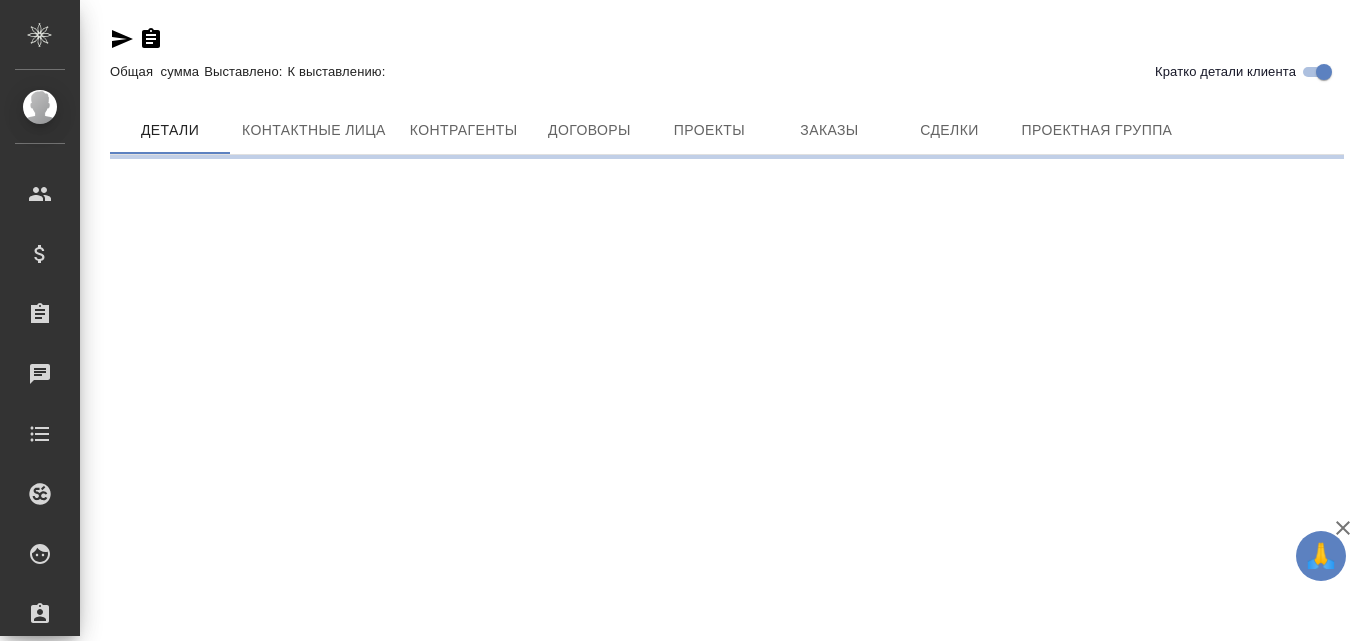 scroll, scrollTop: 0, scrollLeft: 0, axis: both 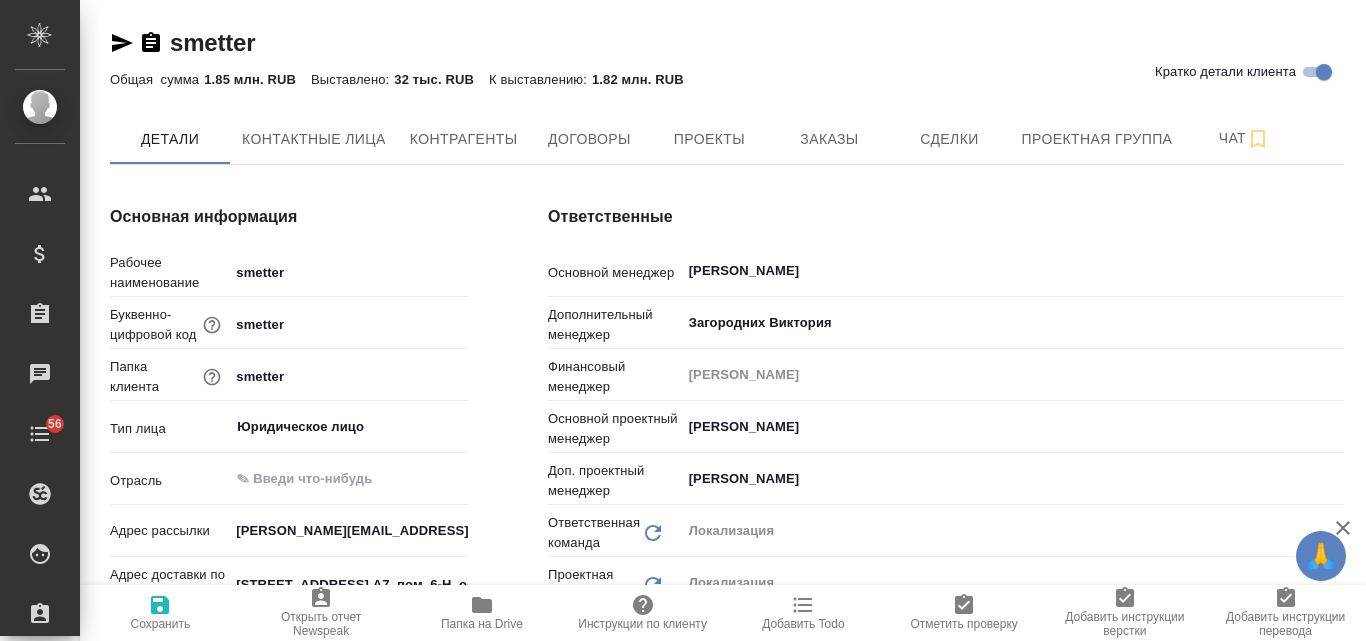 type on "x" 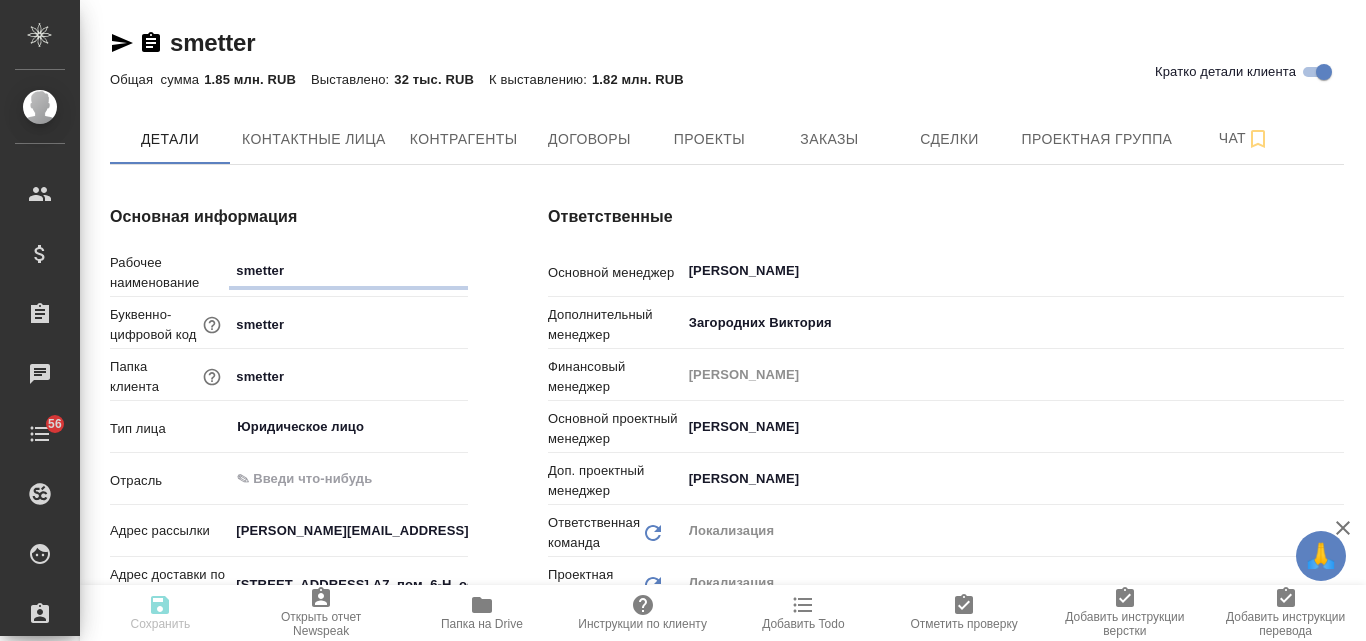 type on "x" 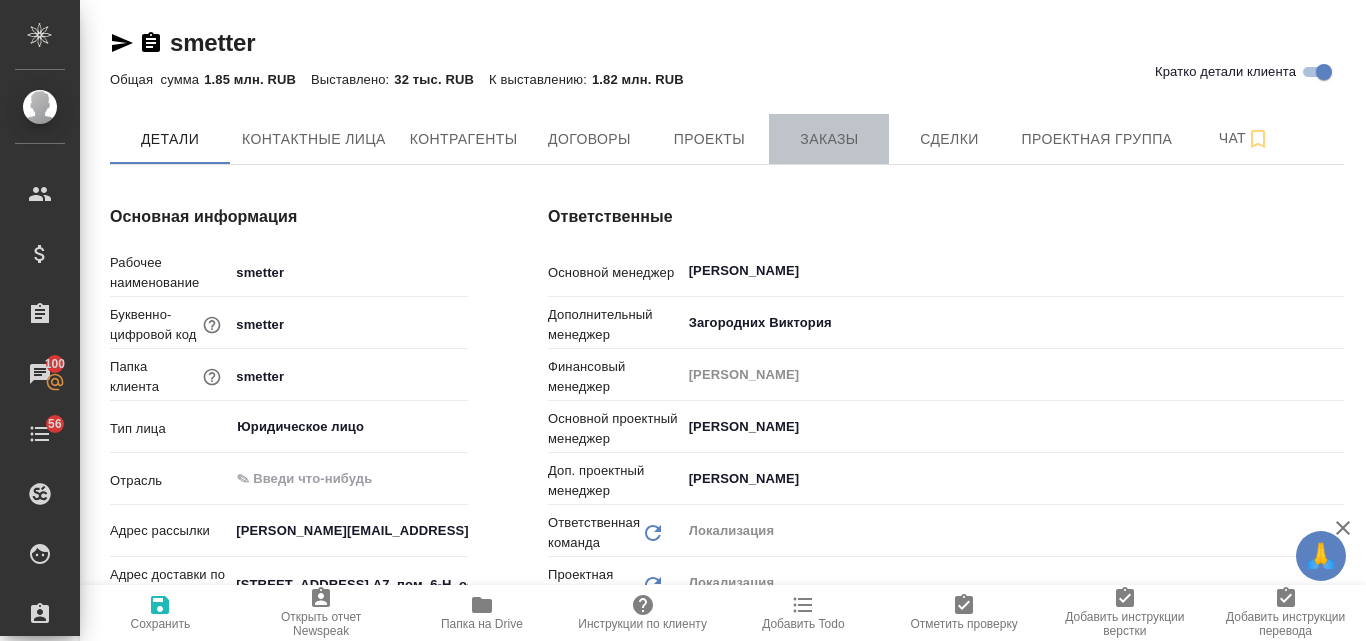 click on "Заказы" at bounding box center [829, 139] 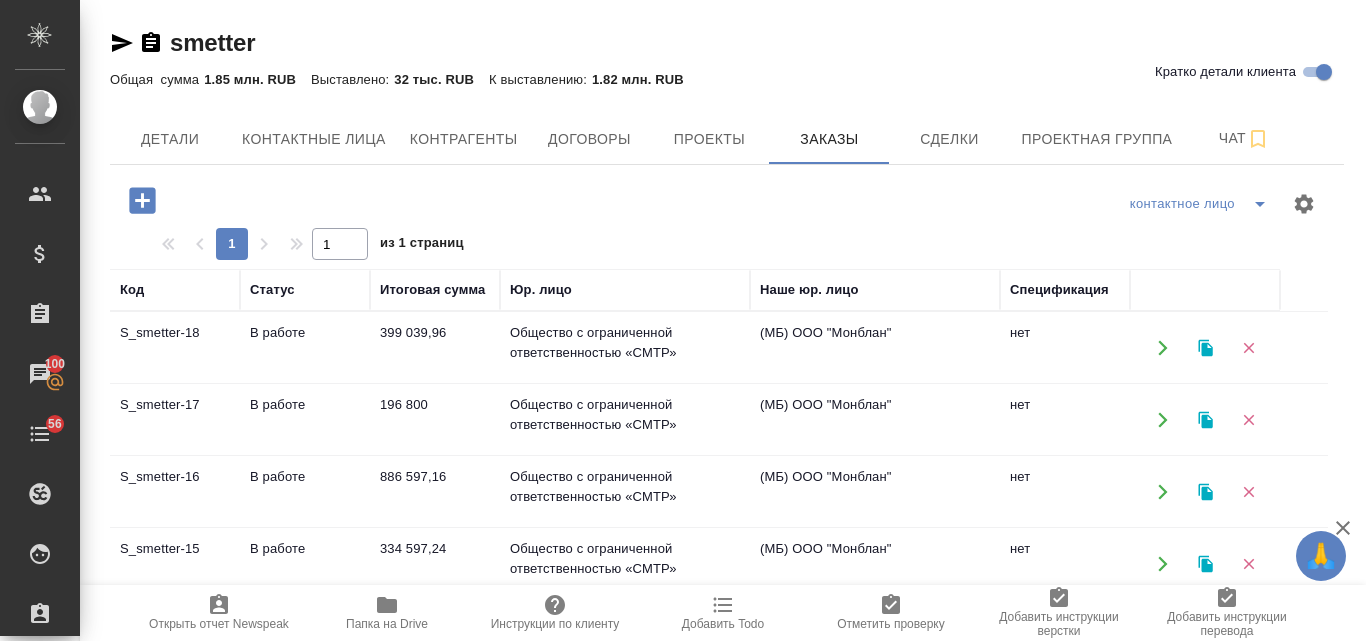 click on "В работе" at bounding box center (305, 348) 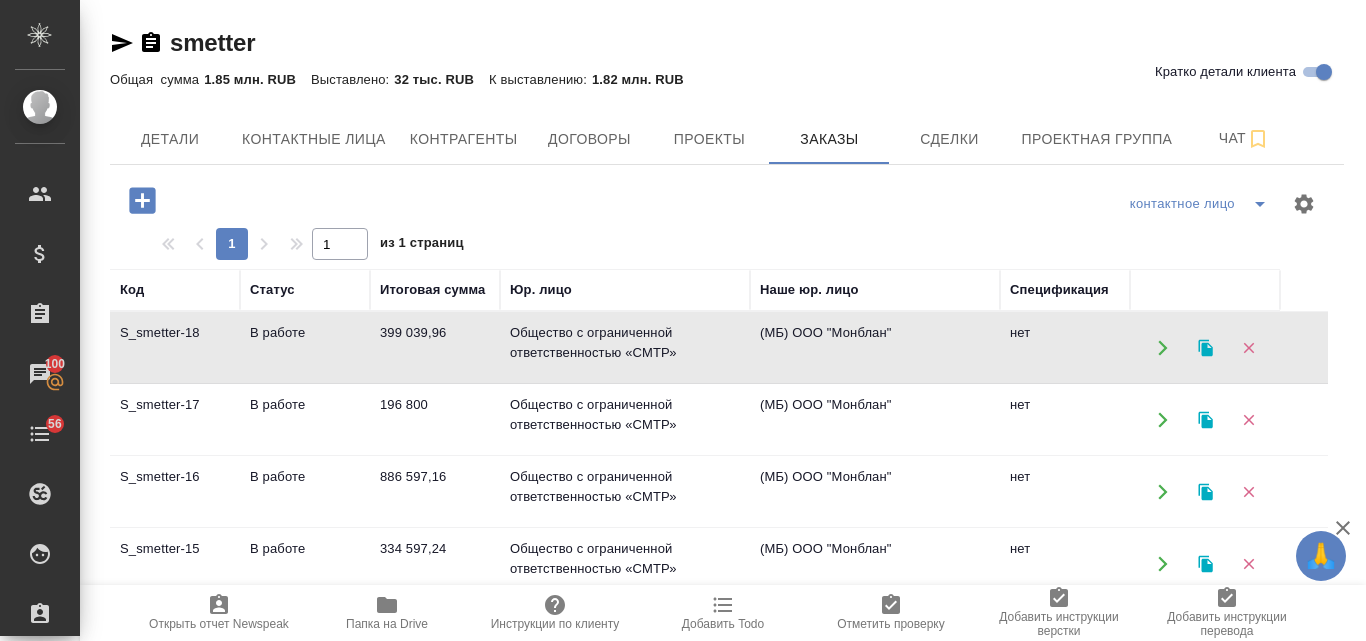 click on "В работе" at bounding box center (305, 348) 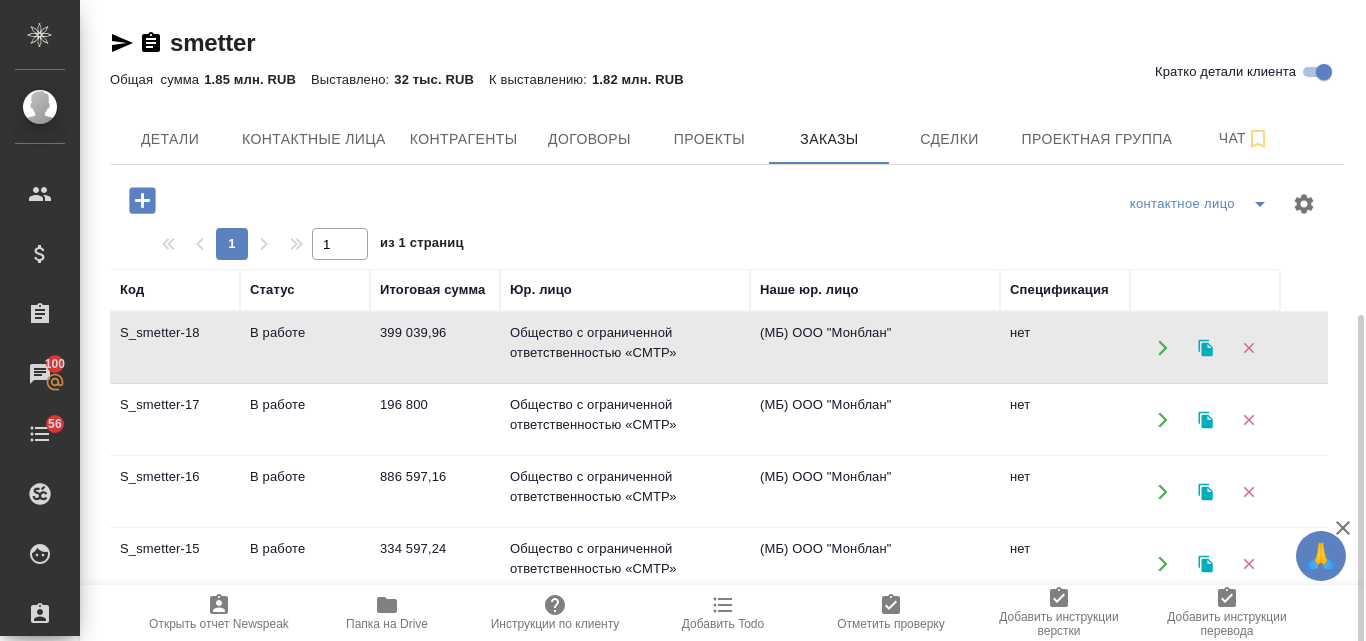 scroll, scrollTop: 300, scrollLeft: 0, axis: vertical 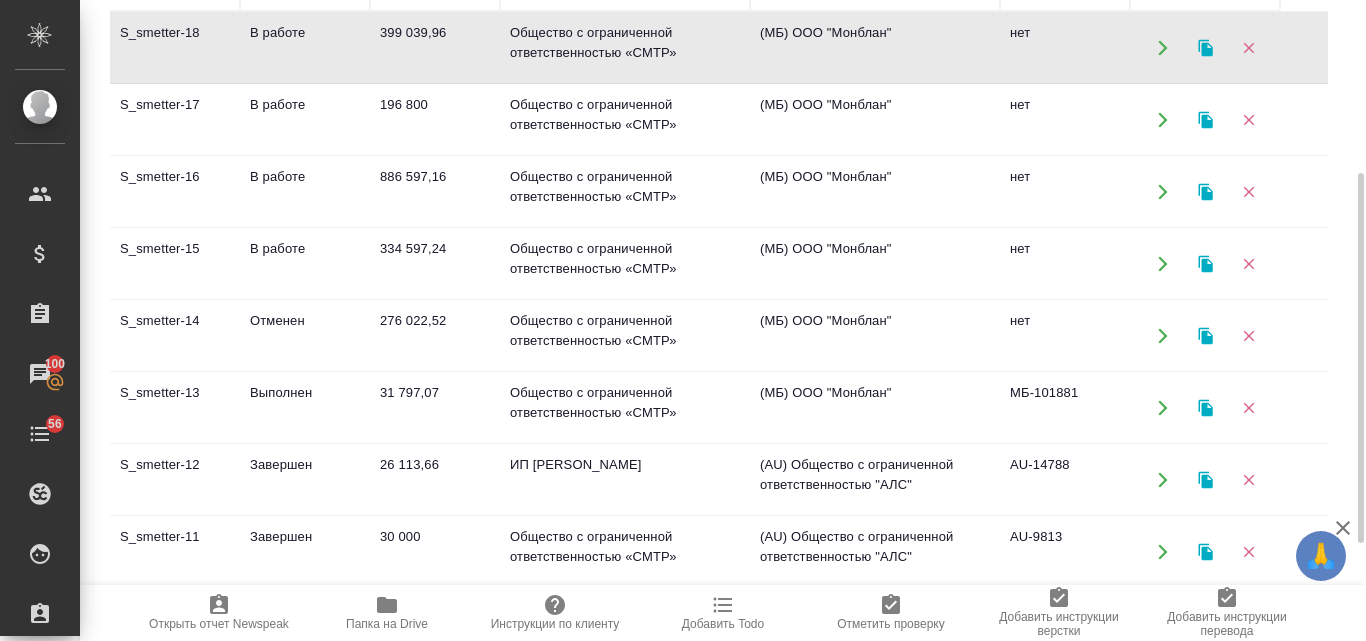 click on "Выполнен" at bounding box center (305, 48) 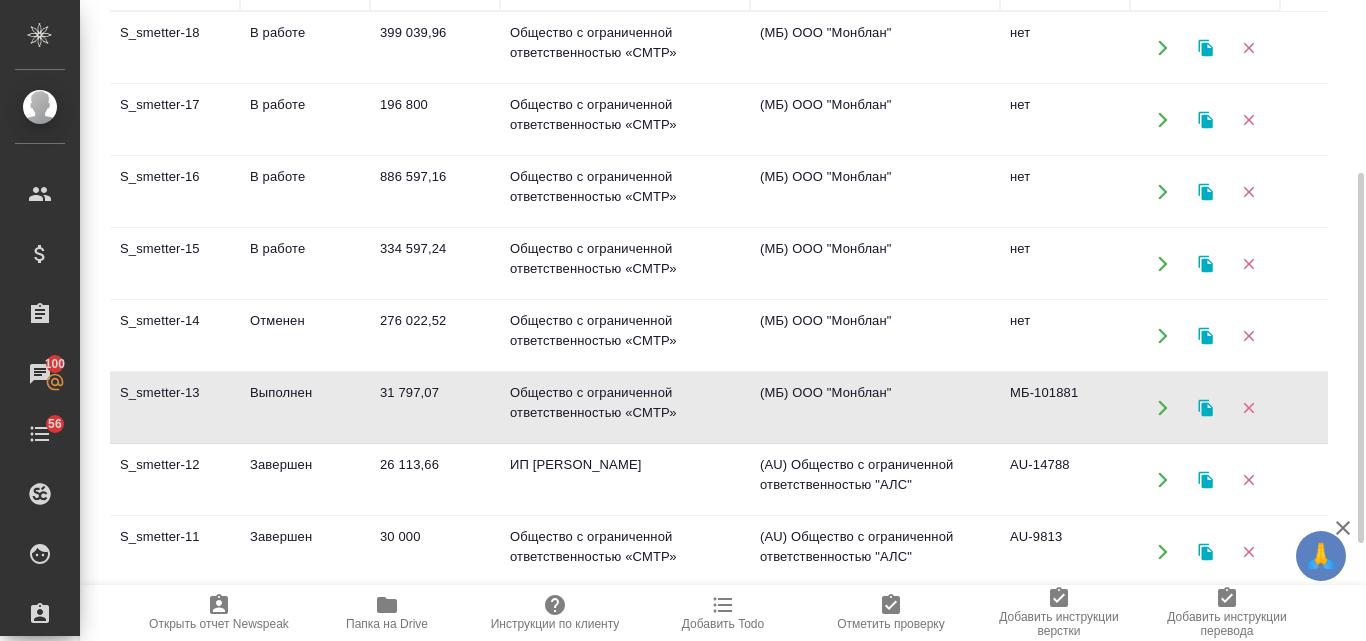 click on "Выполнен" at bounding box center [305, 48] 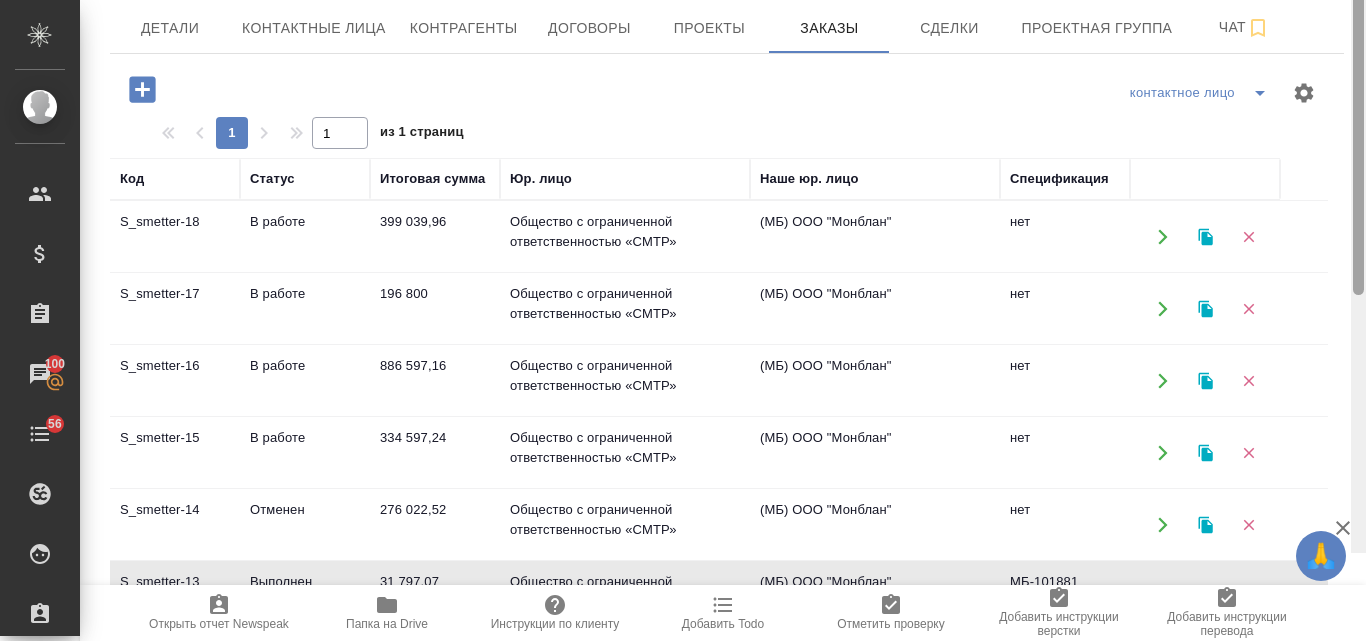 scroll, scrollTop: 0, scrollLeft: 0, axis: both 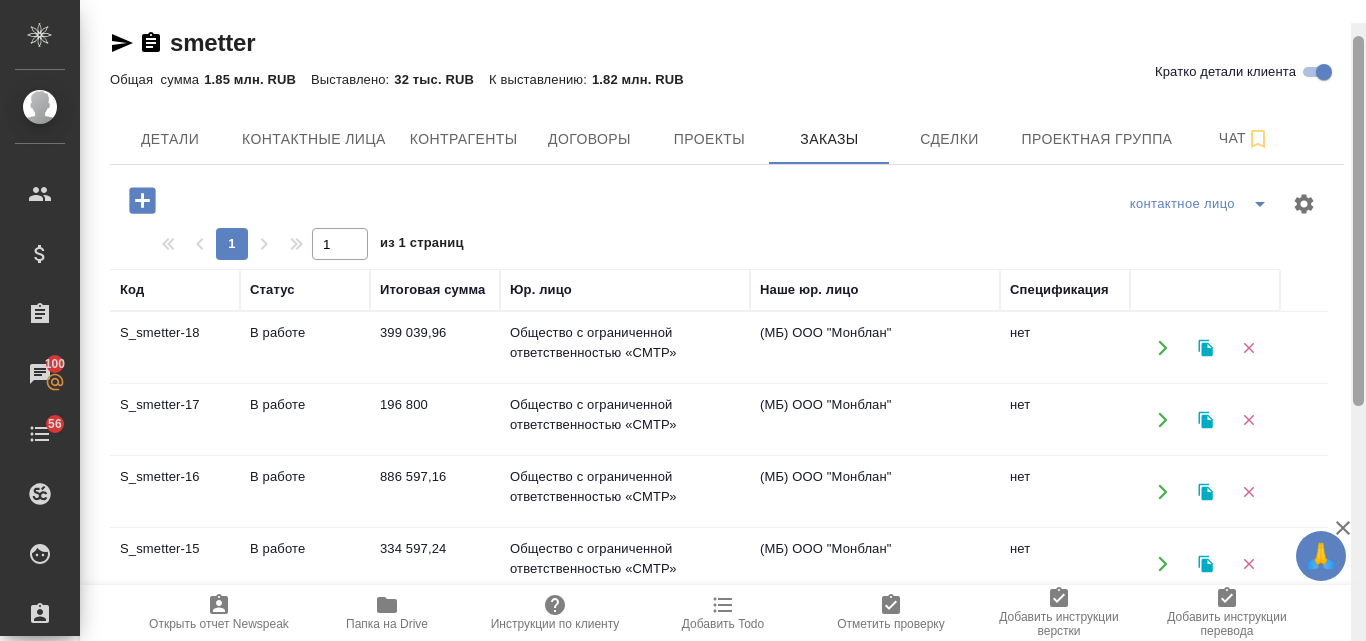 drag, startPoint x: 1357, startPoint y: 307, endPoint x: 1365, endPoint y: 73, distance: 234.13672 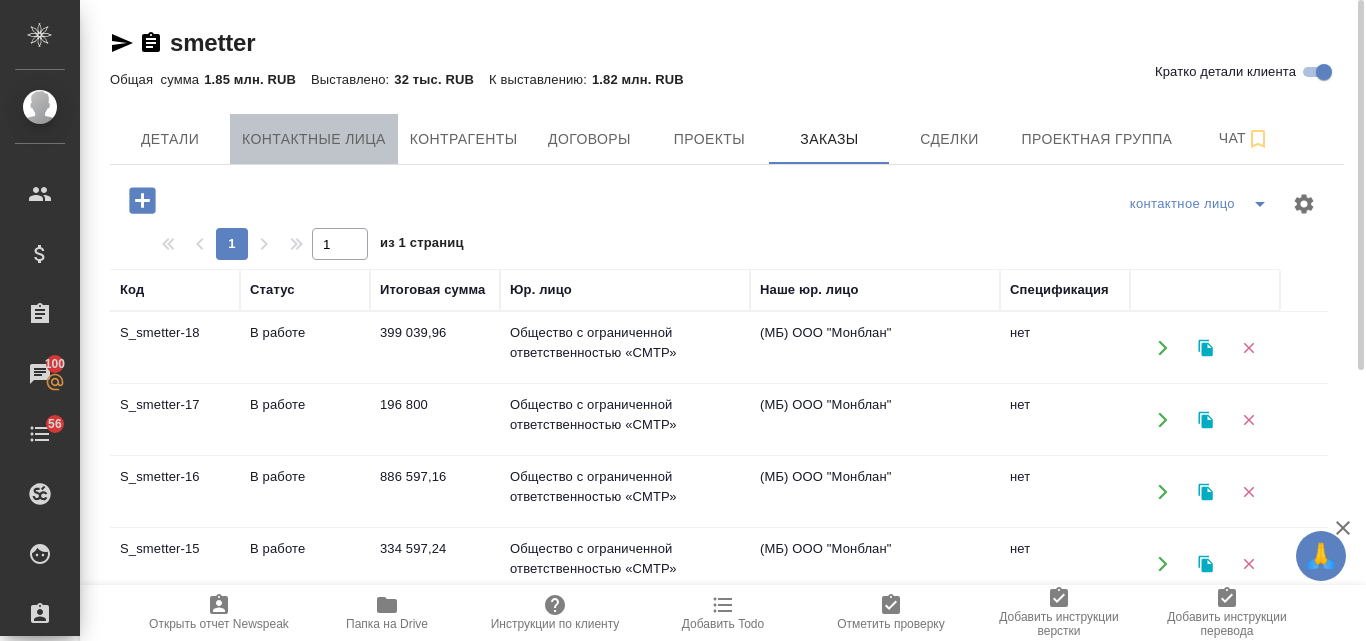 click on "Контактные лица" at bounding box center [314, 139] 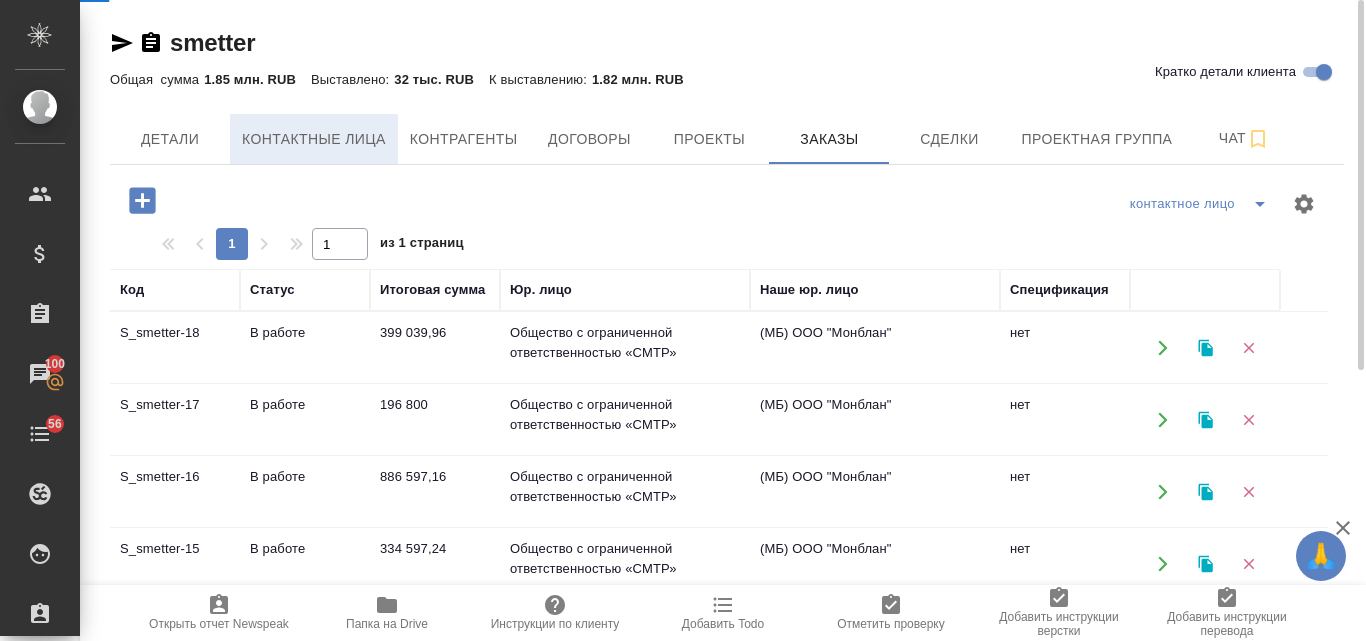 select on "RU" 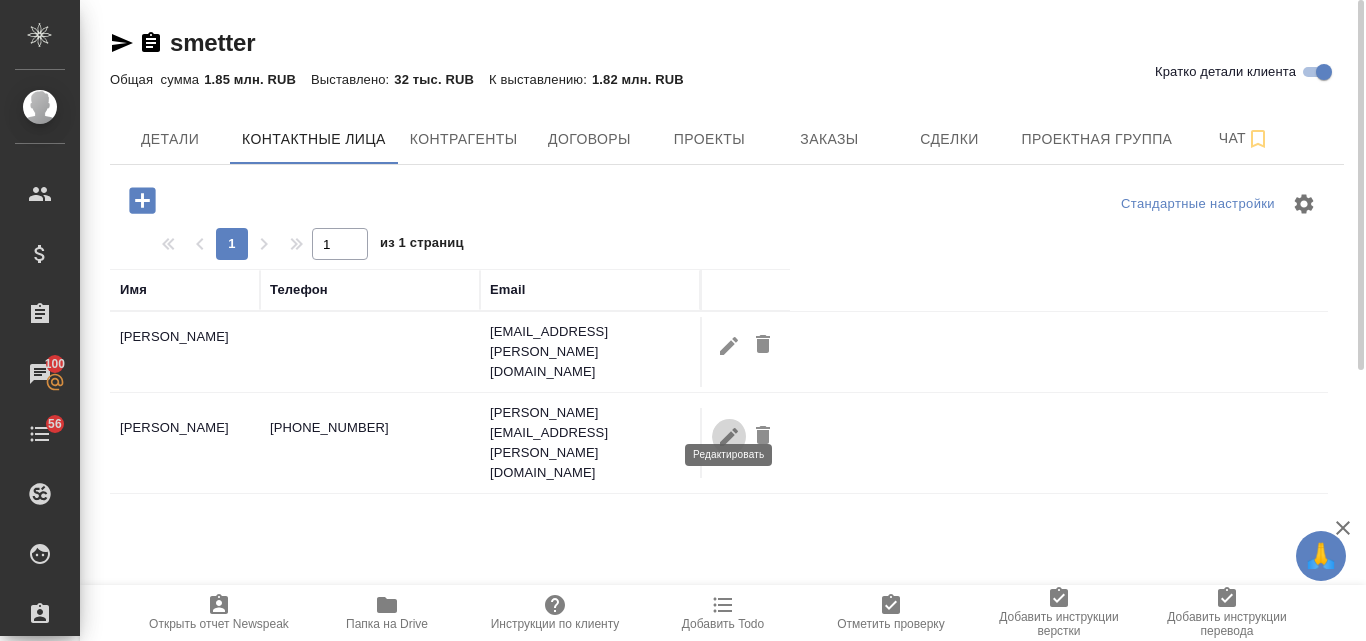click 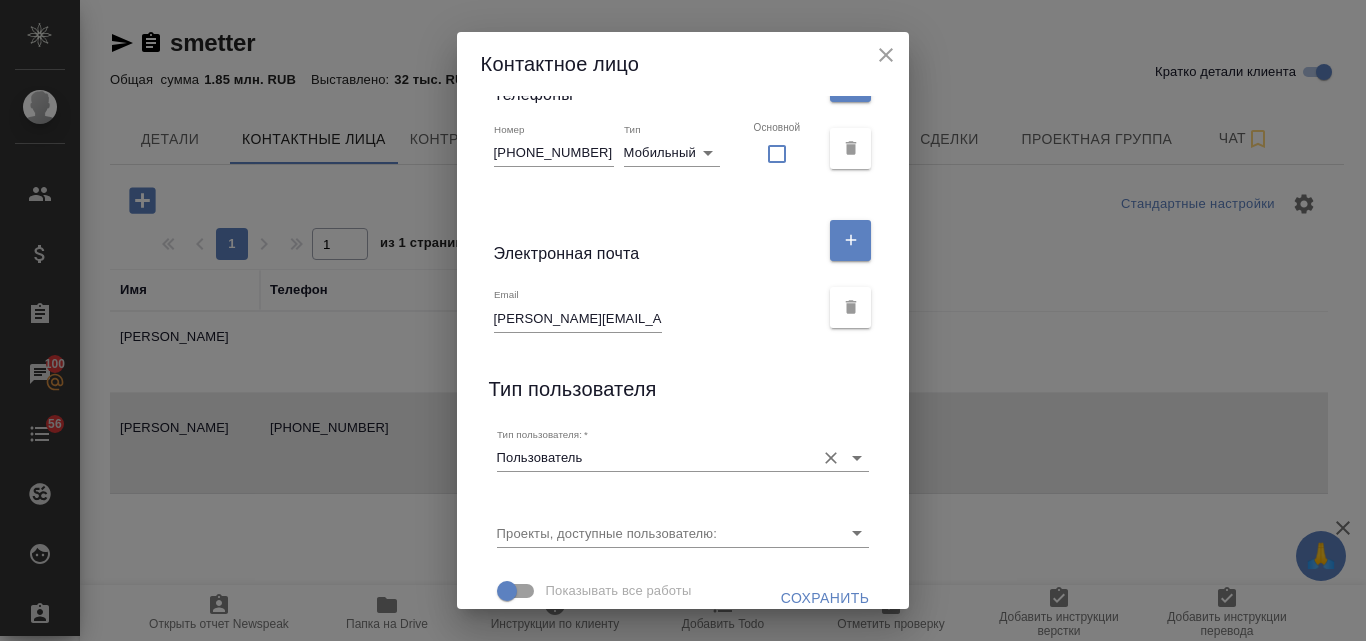scroll, scrollTop: 479, scrollLeft: 0, axis: vertical 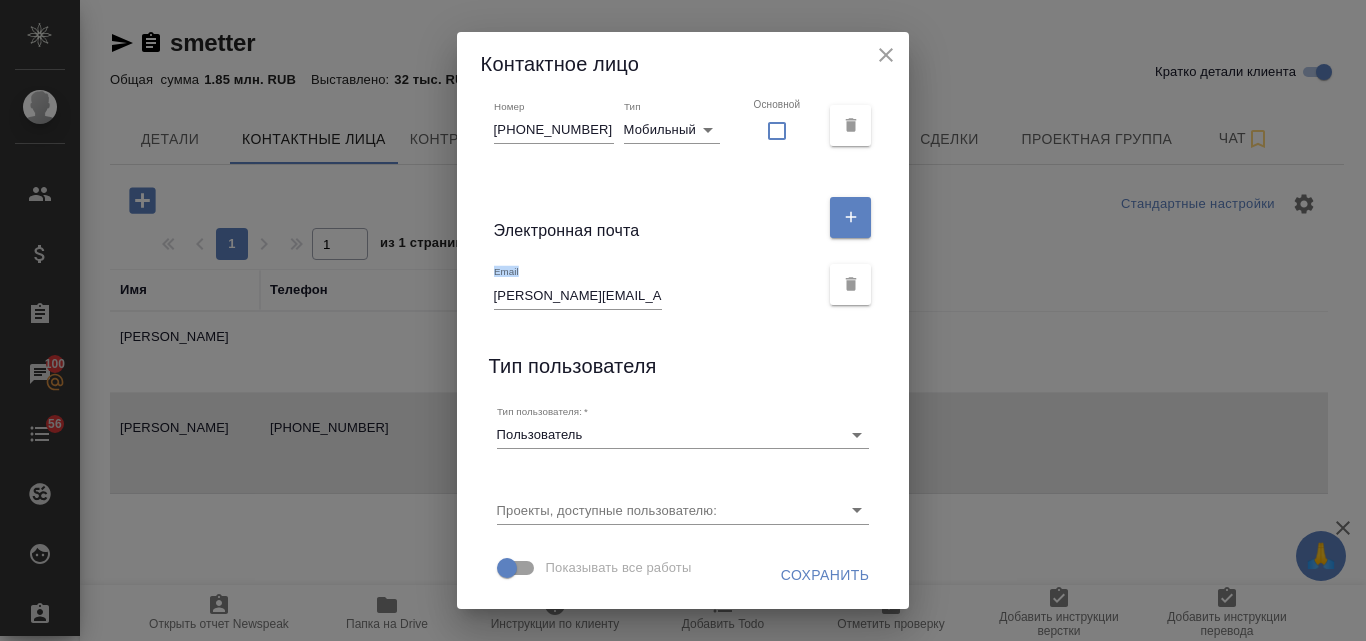 drag, startPoint x: 509, startPoint y: 297, endPoint x: 644, endPoint y: 292, distance: 135.09256 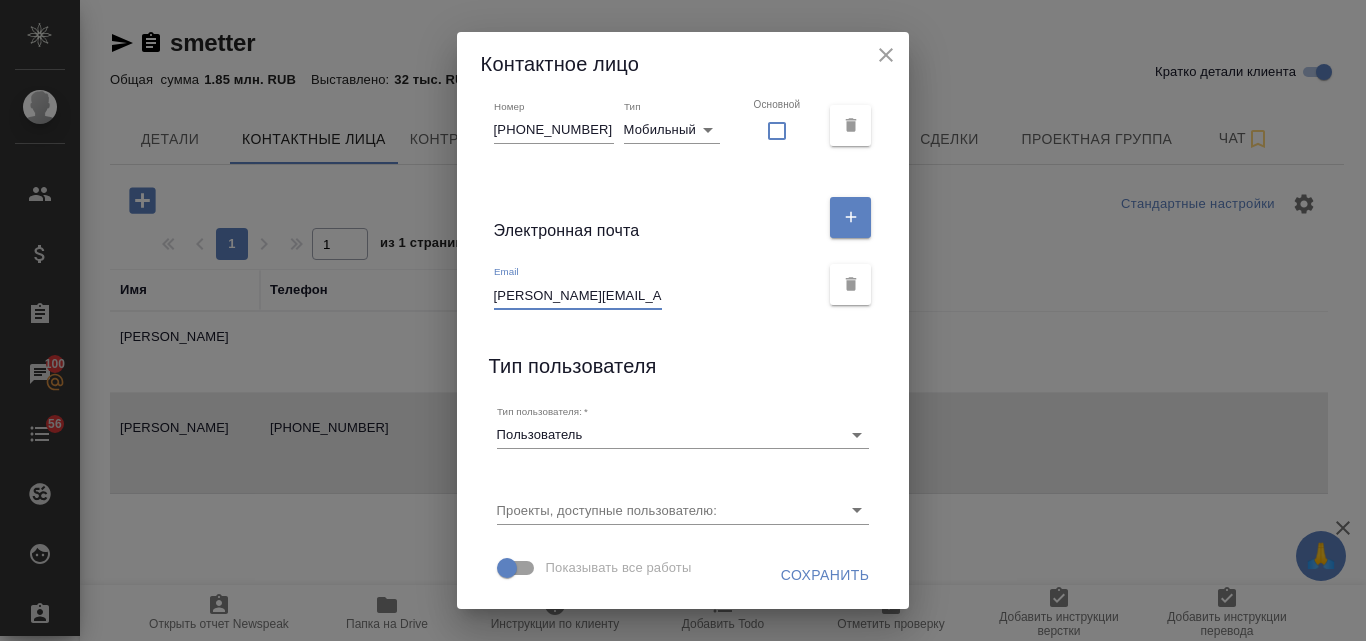 drag, startPoint x: 642, startPoint y: 291, endPoint x: 507, endPoint y: 292, distance: 135.00371 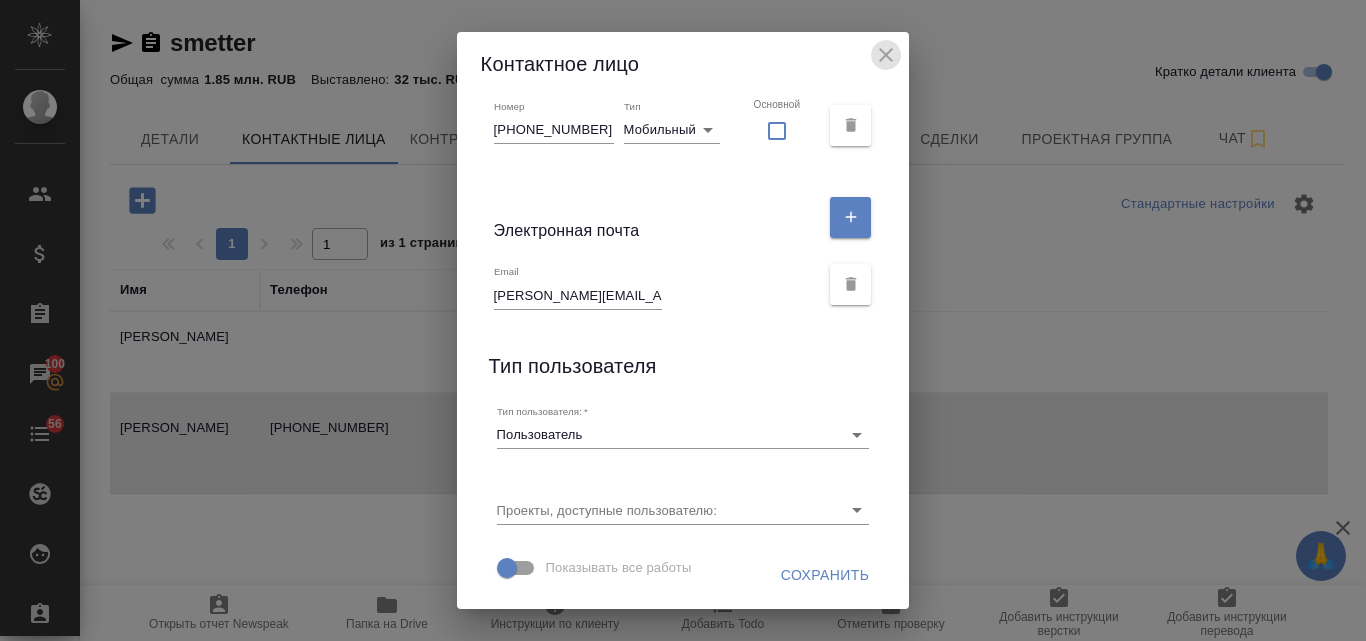 click 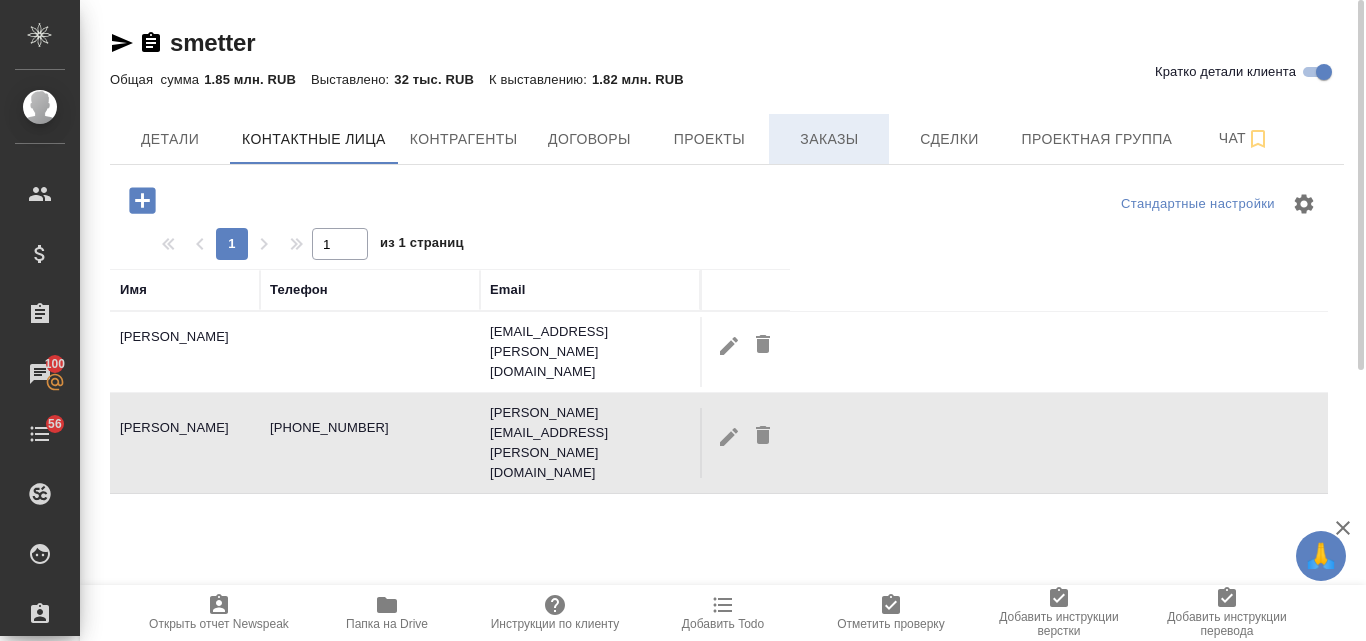 click on "Заказы" at bounding box center [829, 139] 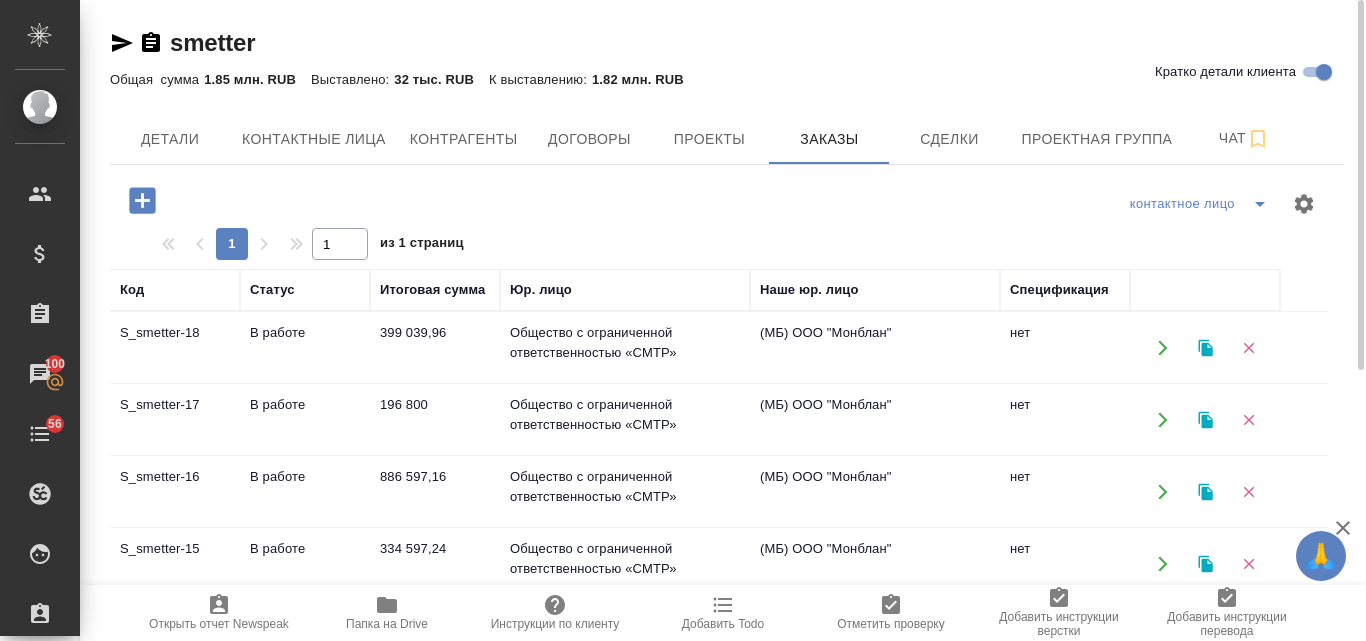 click on "В работе" at bounding box center (305, 348) 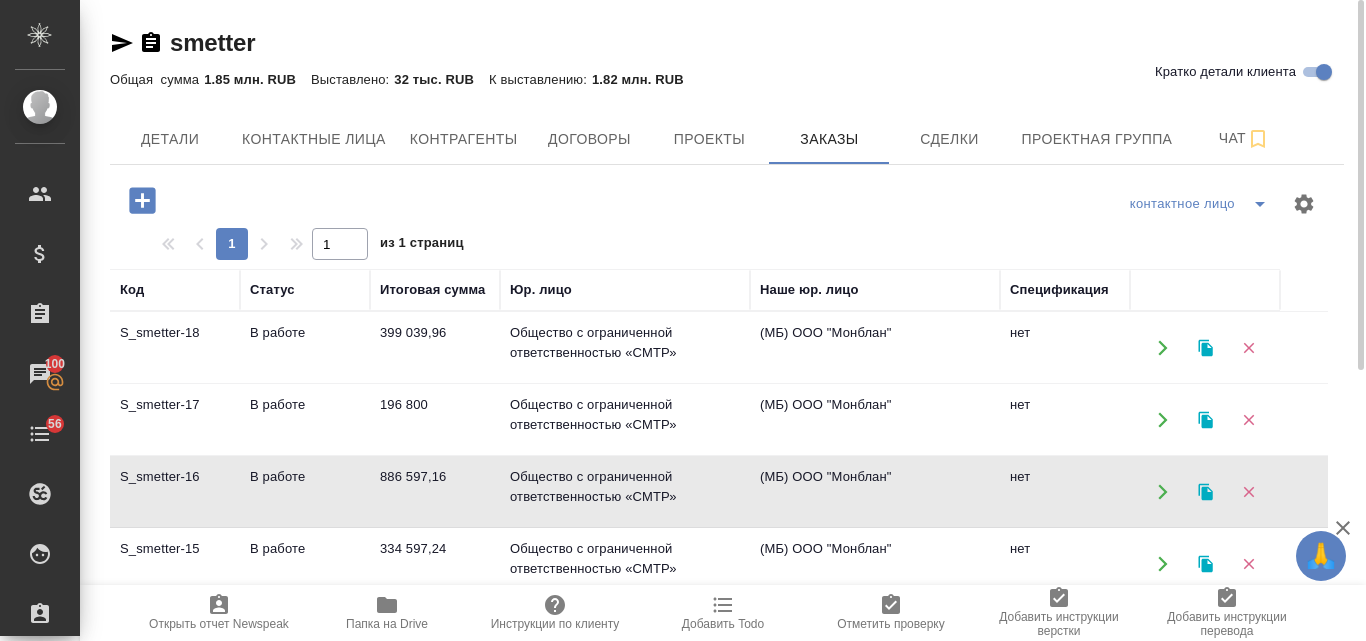 click on "В работе" at bounding box center [305, 348] 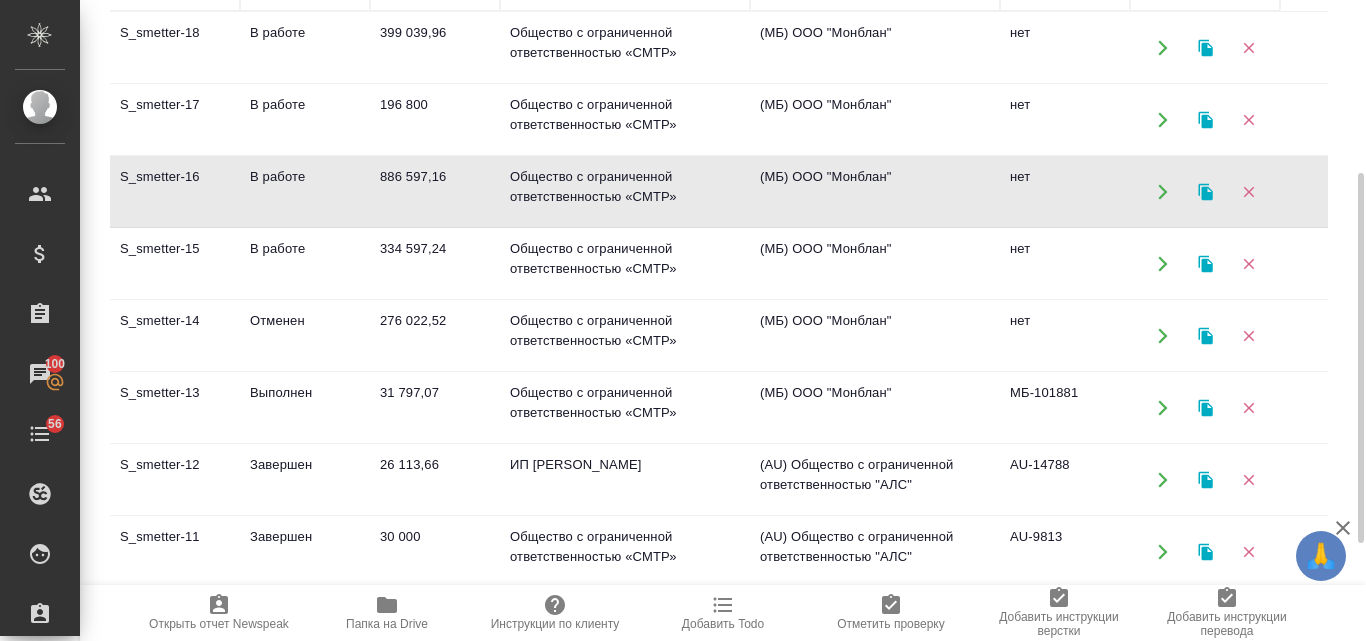 click on "Отменен" at bounding box center (305, 48) 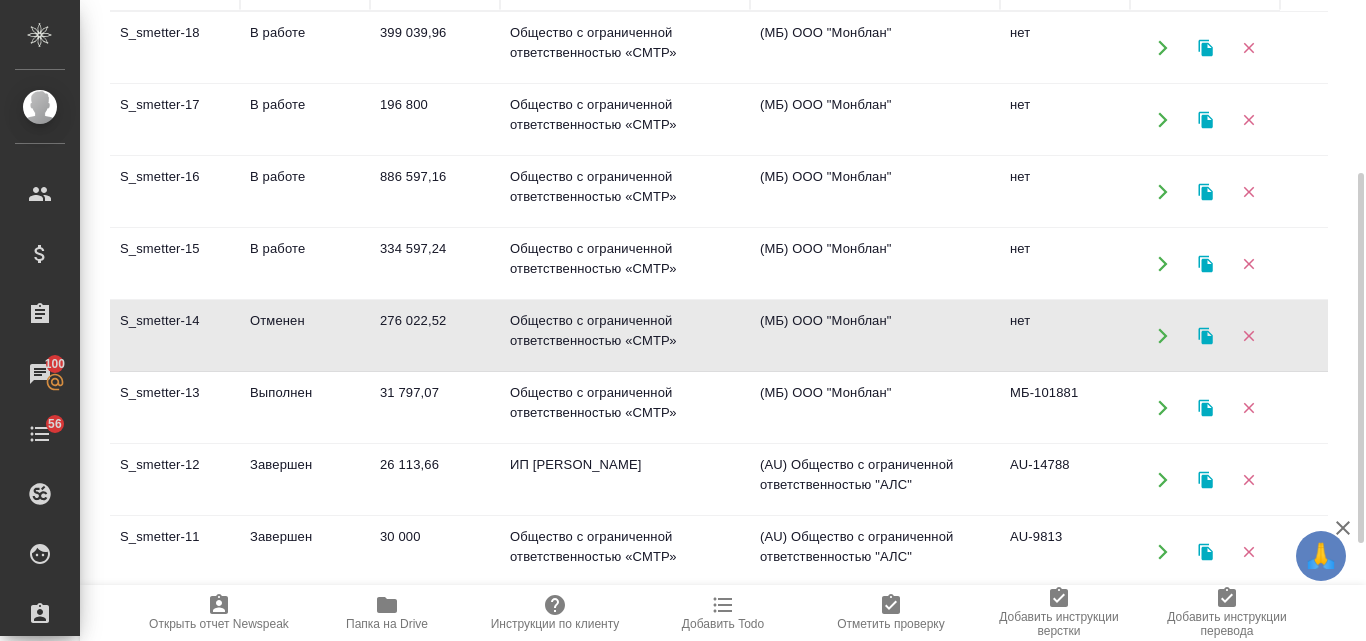click on "В работе" at bounding box center (305, 48) 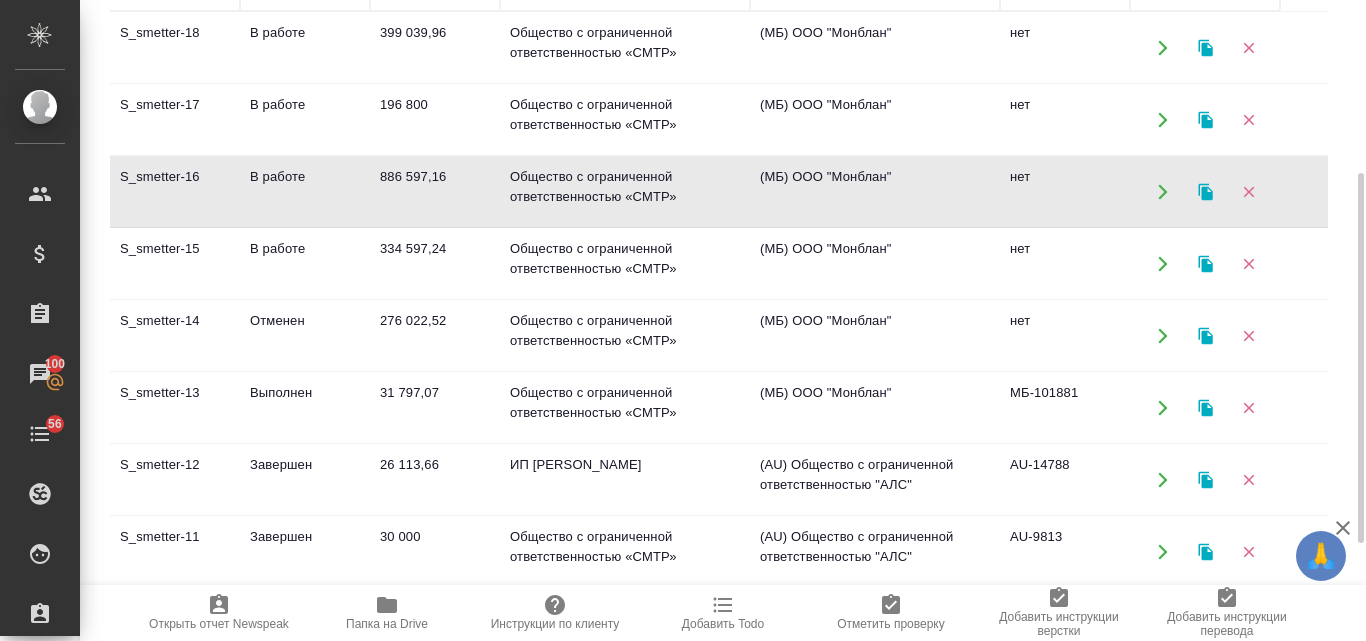 click on "В работе" at bounding box center [305, 48] 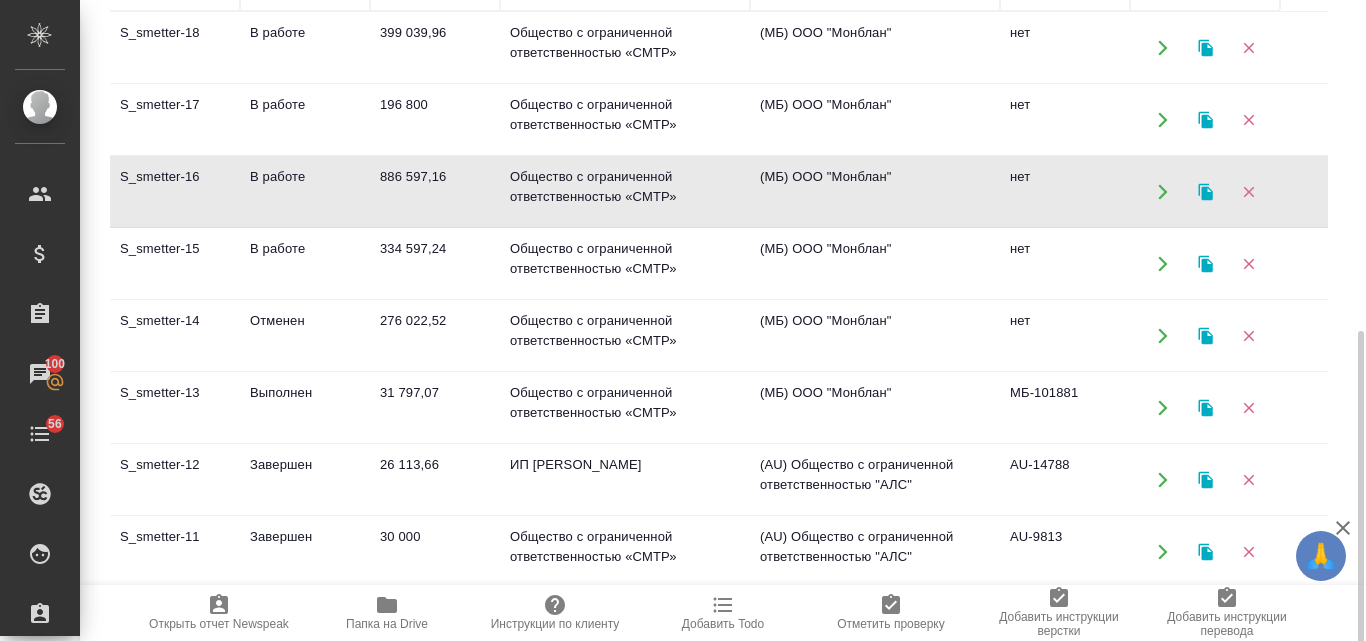 scroll, scrollTop: 400, scrollLeft: 0, axis: vertical 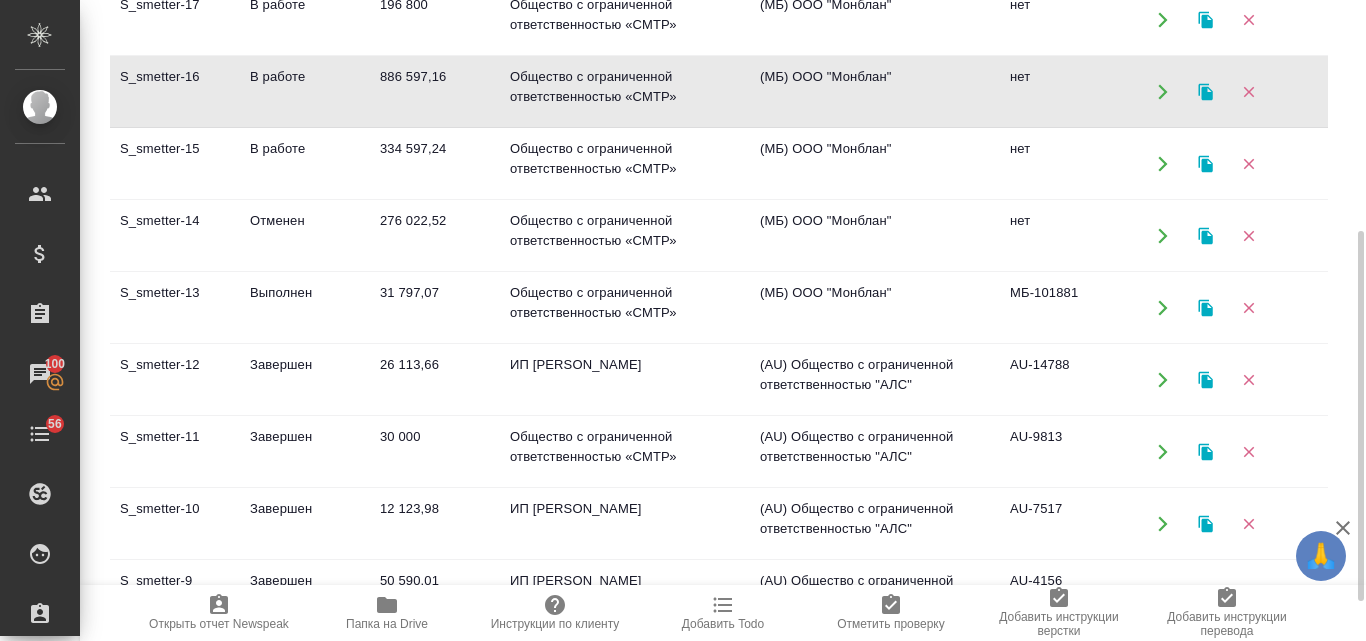 click on "В работе" at bounding box center (305, -52) 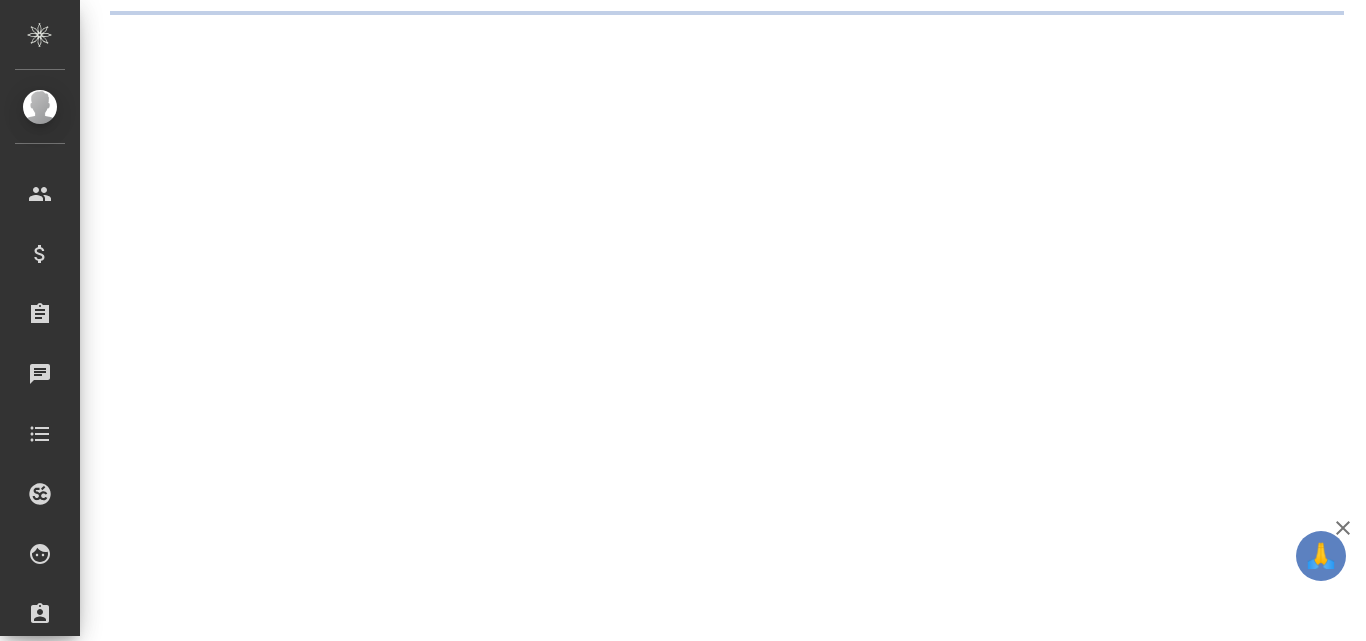 scroll, scrollTop: 0, scrollLeft: 0, axis: both 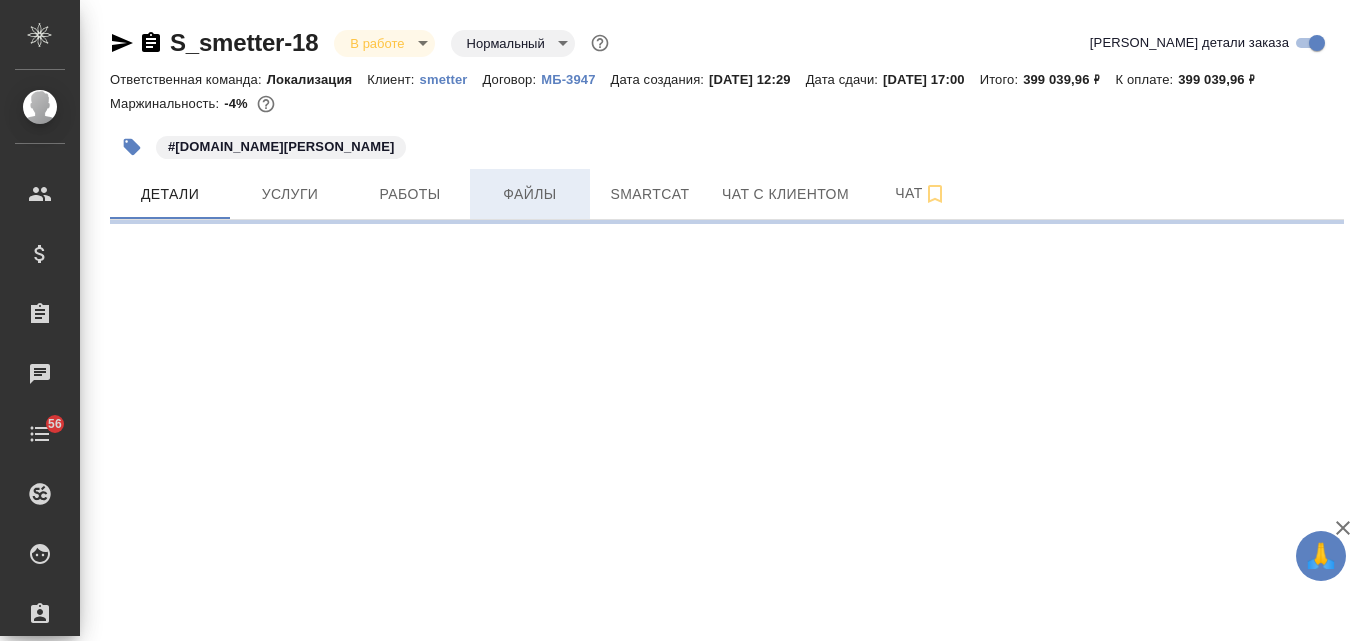 select on "RU" 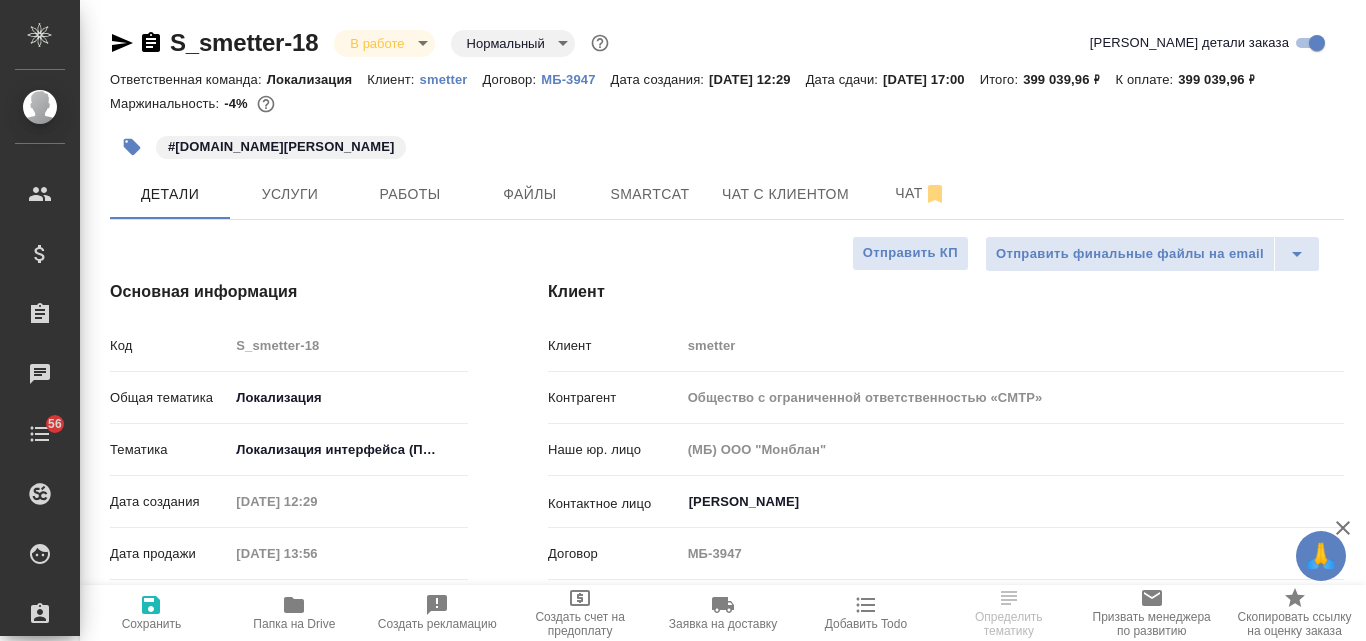 type on "x" 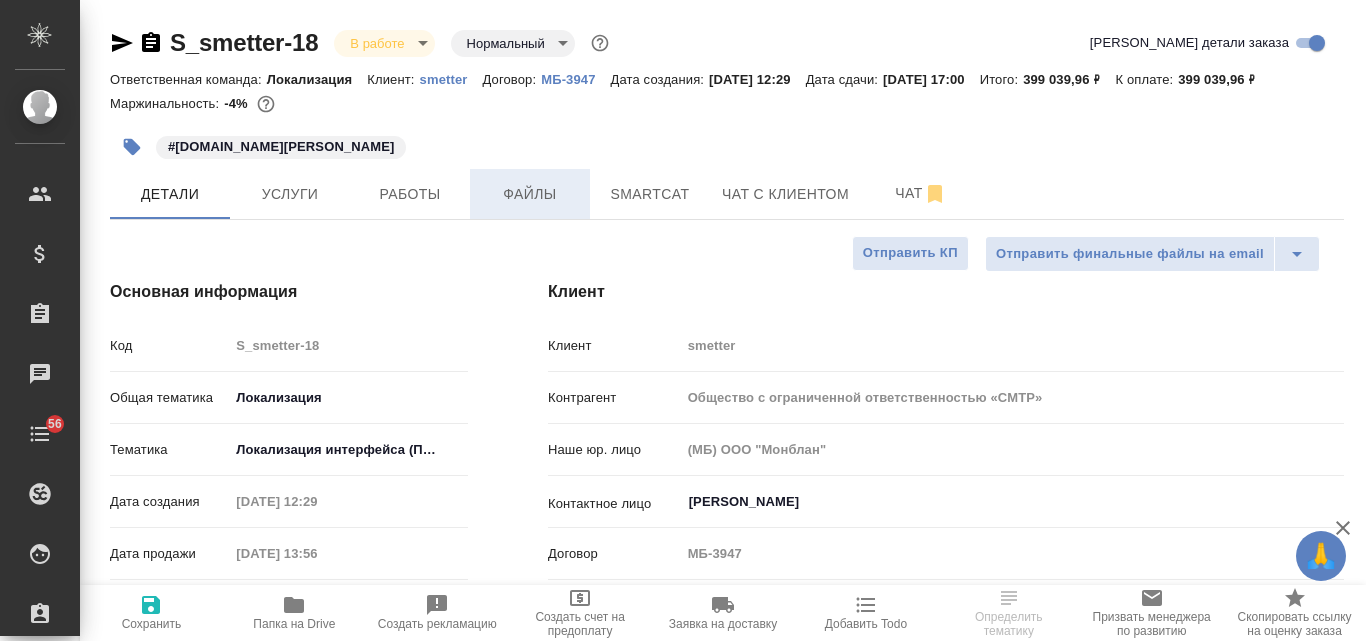 click on "Файлы" at bounding box center [530, 194] 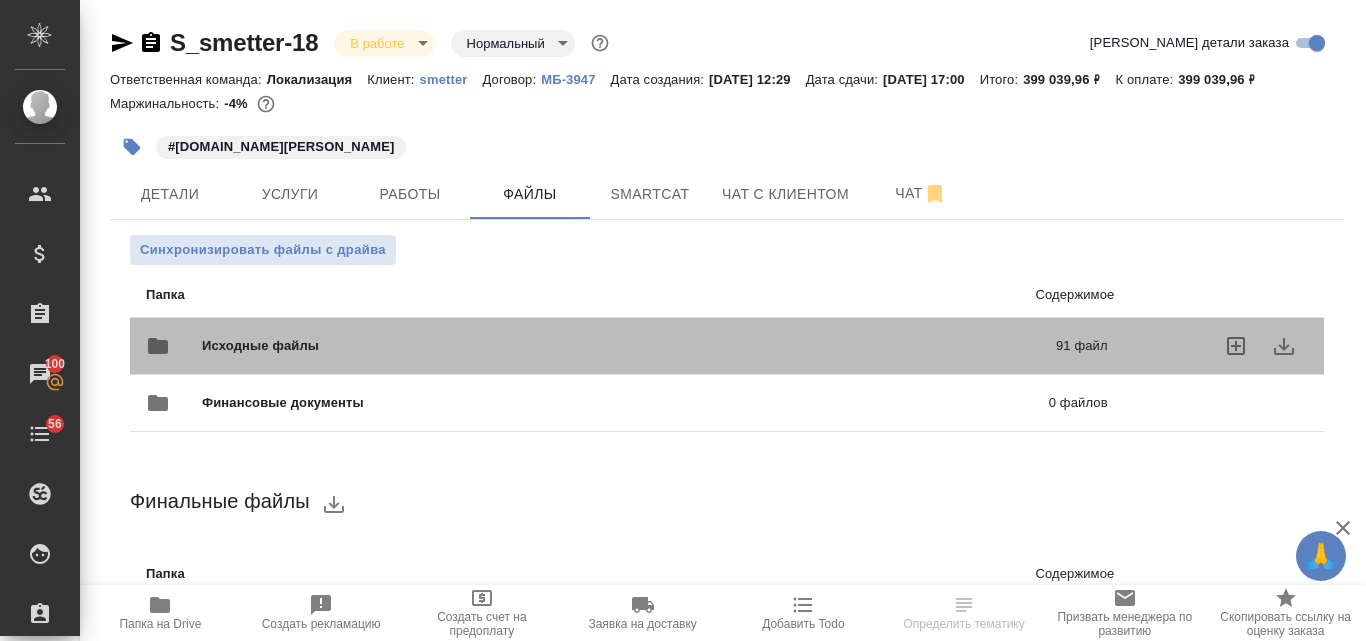 click on "Исходные файлы" at bounding box center [445, 346] 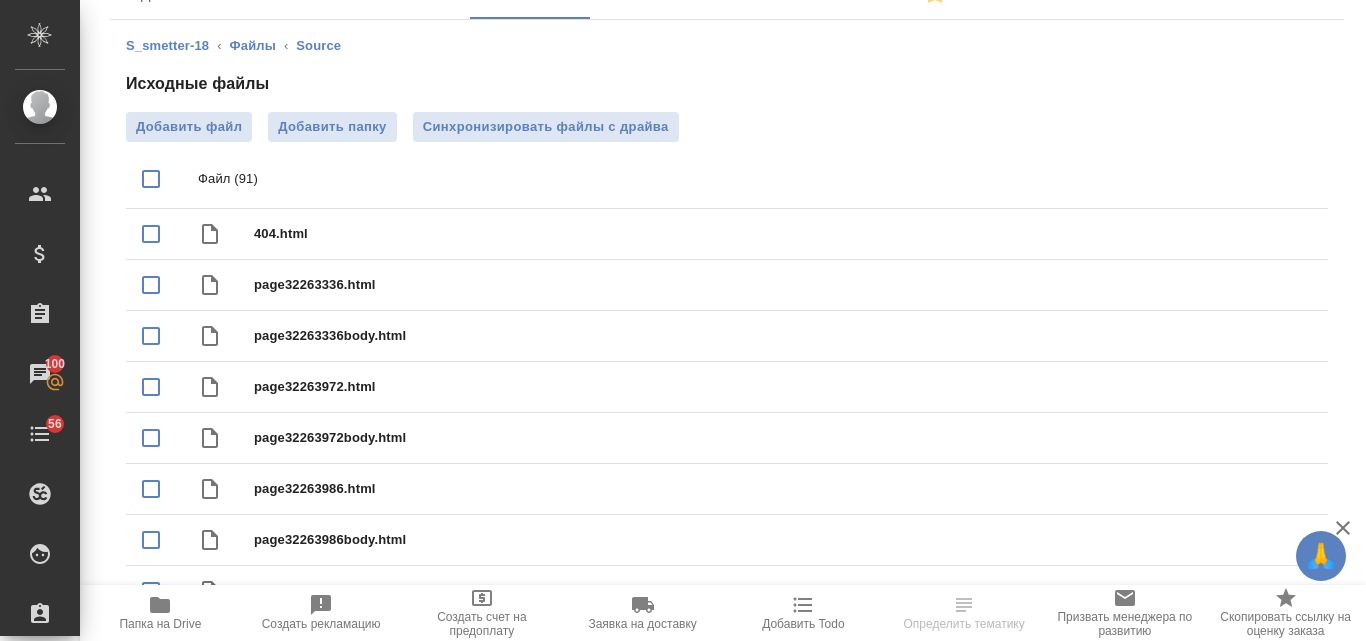 scroll, scrollTop: 0, scrollLeft: 0, axis: both 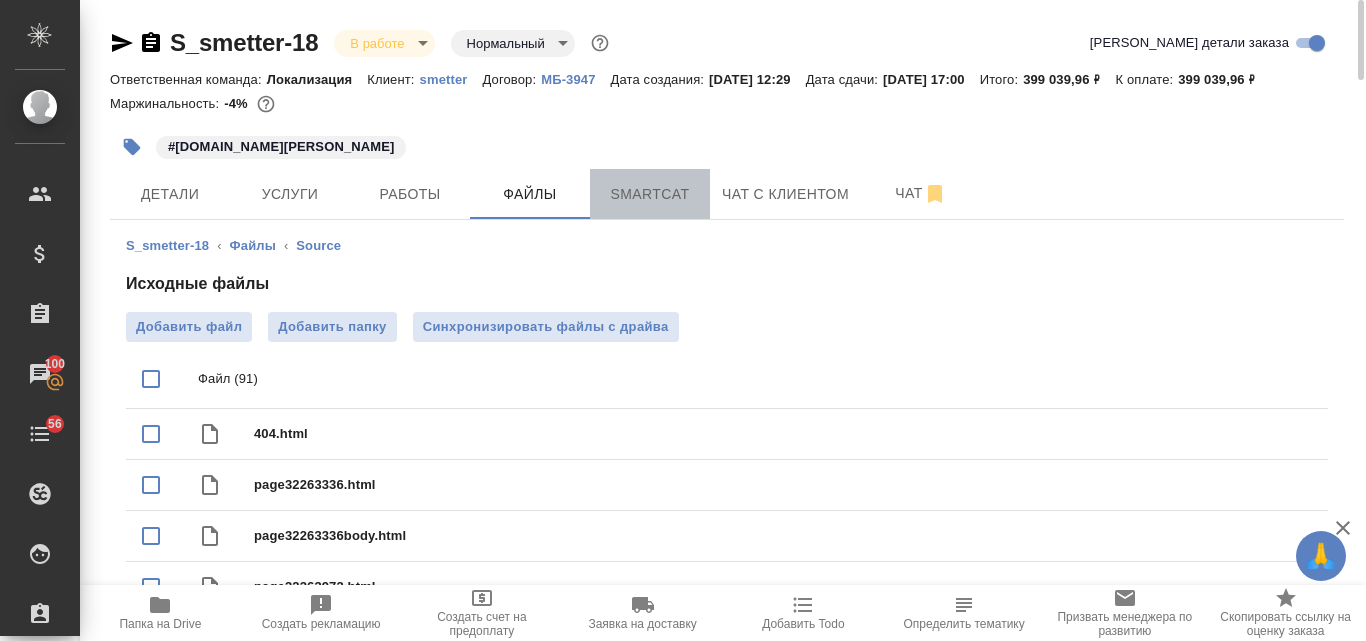 click on "Smartcat" at bounding box center [650, 194] 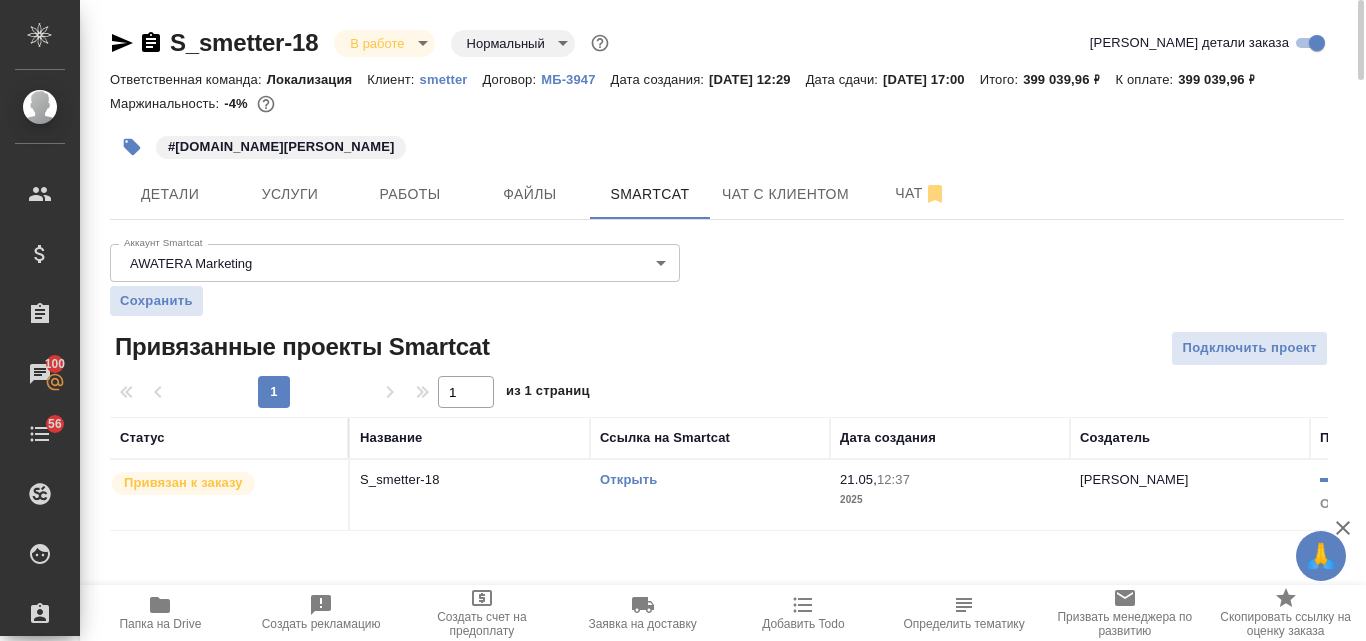 click on "Открыть" at bounding box center (628, 479) 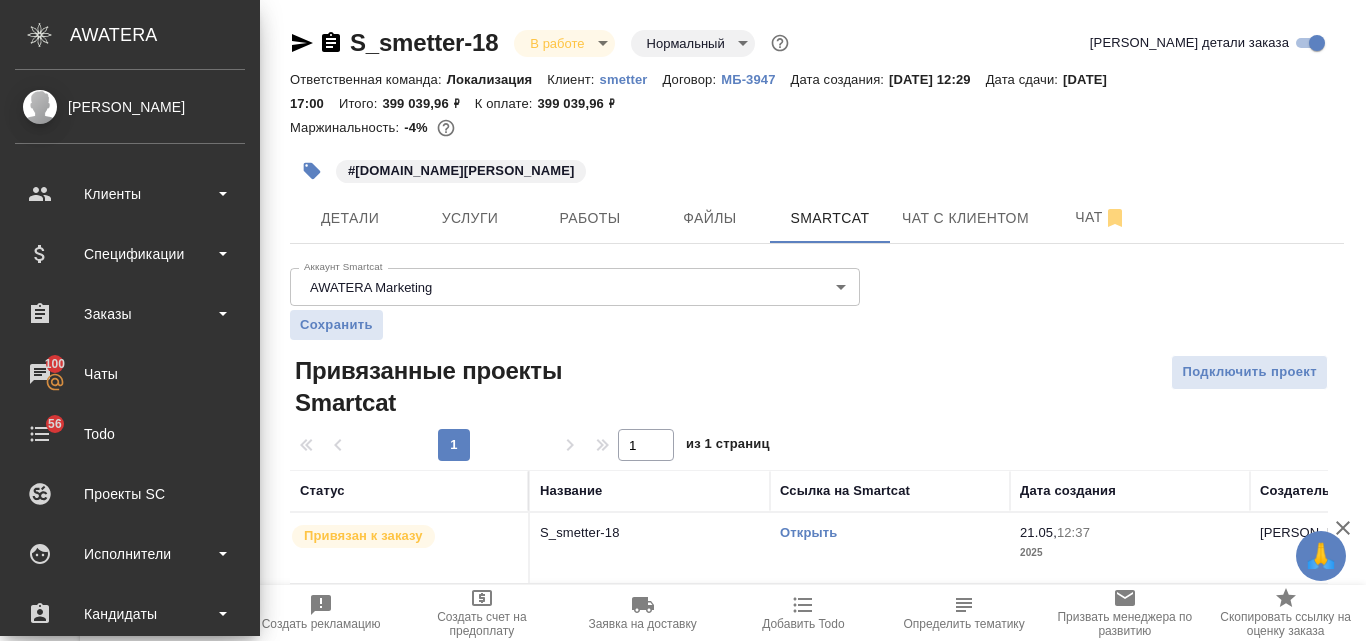 scroll, scrollTop: 0, scrollLeft: 0, axis: both 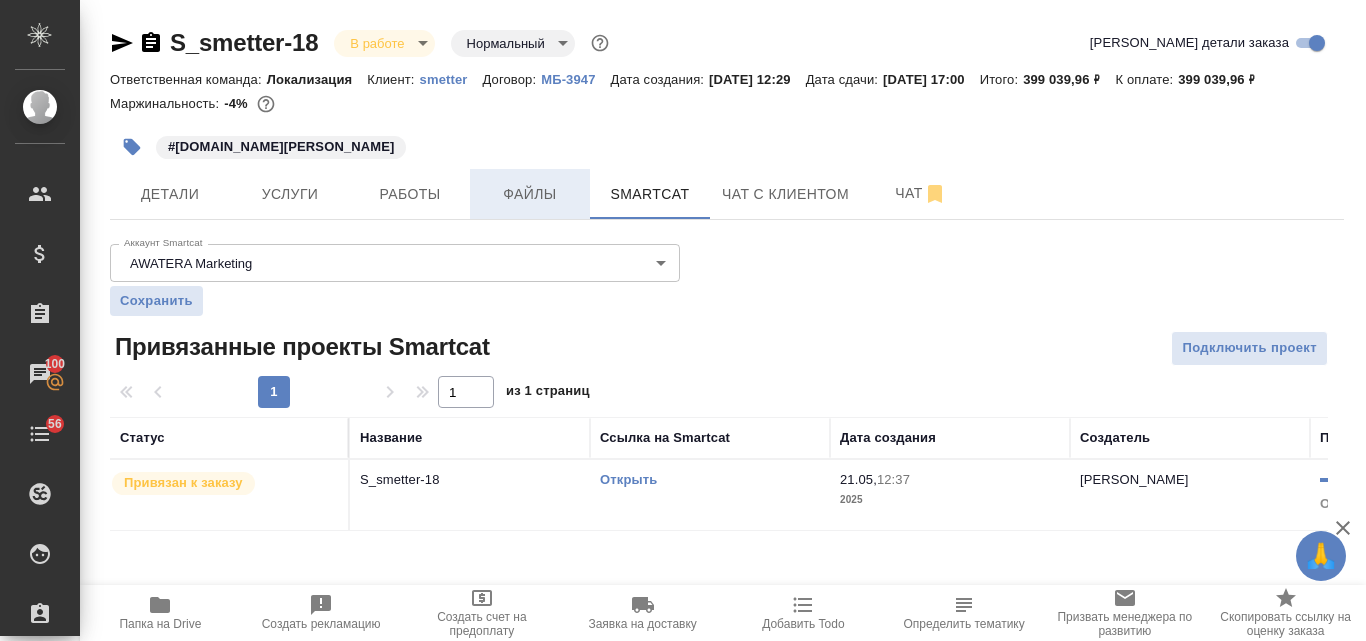 click on "Файлы" at bounding box center (530, 194) 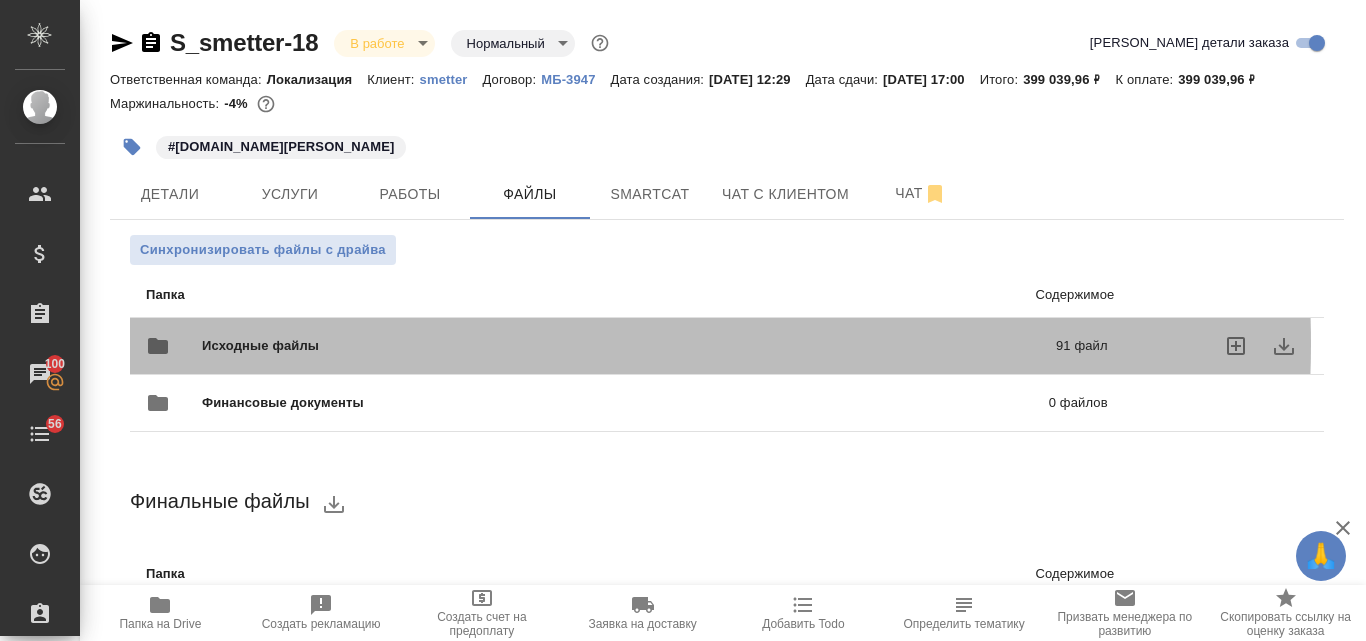 click on "Исходные файлы" at bounding box center [445, 346] 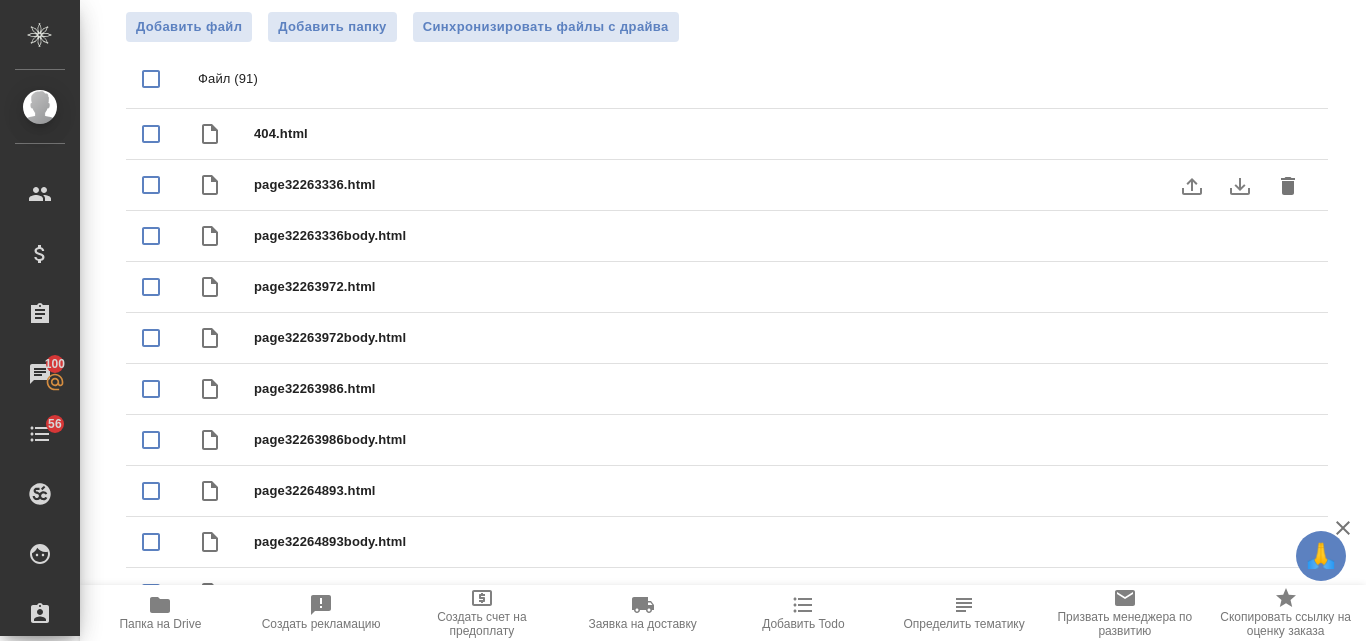 scroll, scrollTop: 0, scrollLeft: 0, axis: both 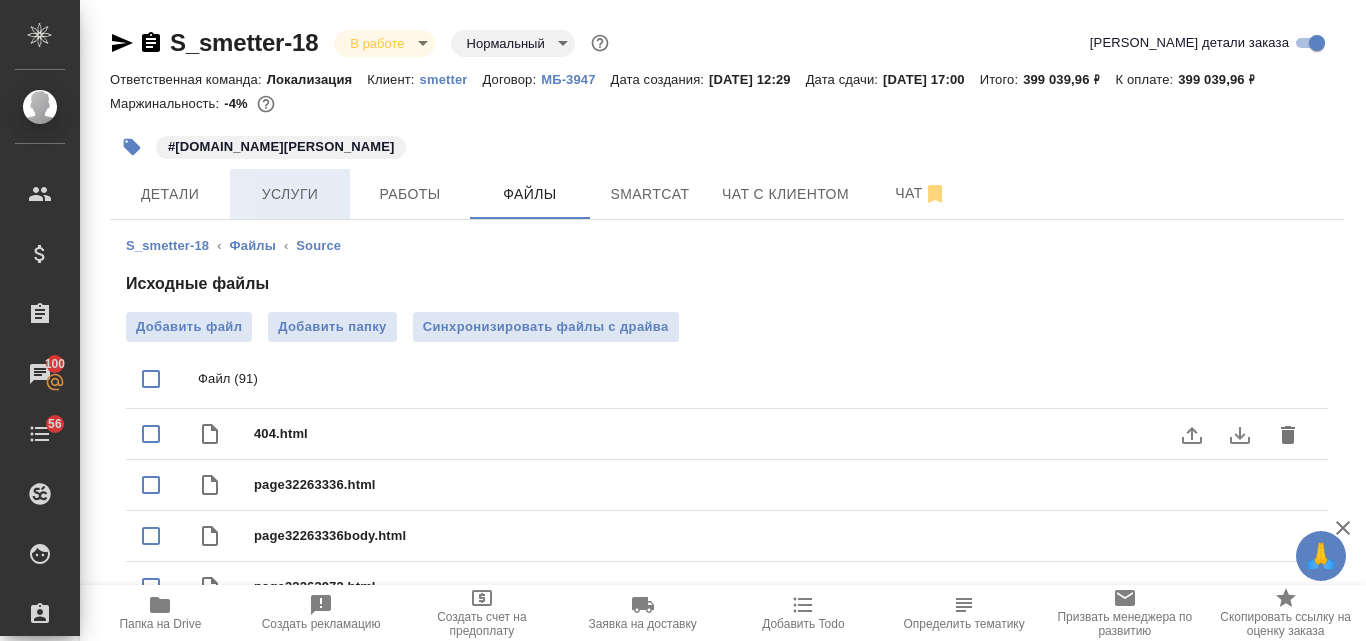 click on "Услуги" at bounding box center [290, 194] 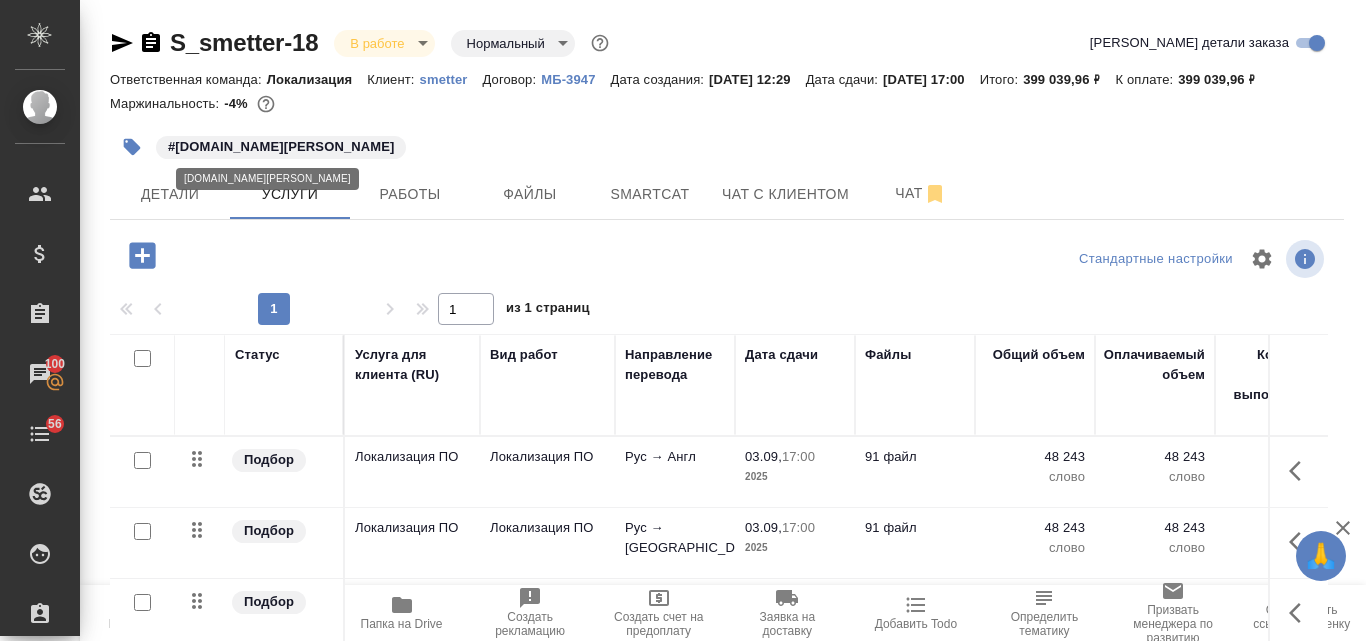 click on "#help.smetter.ru" at bounding box center [281, 147] 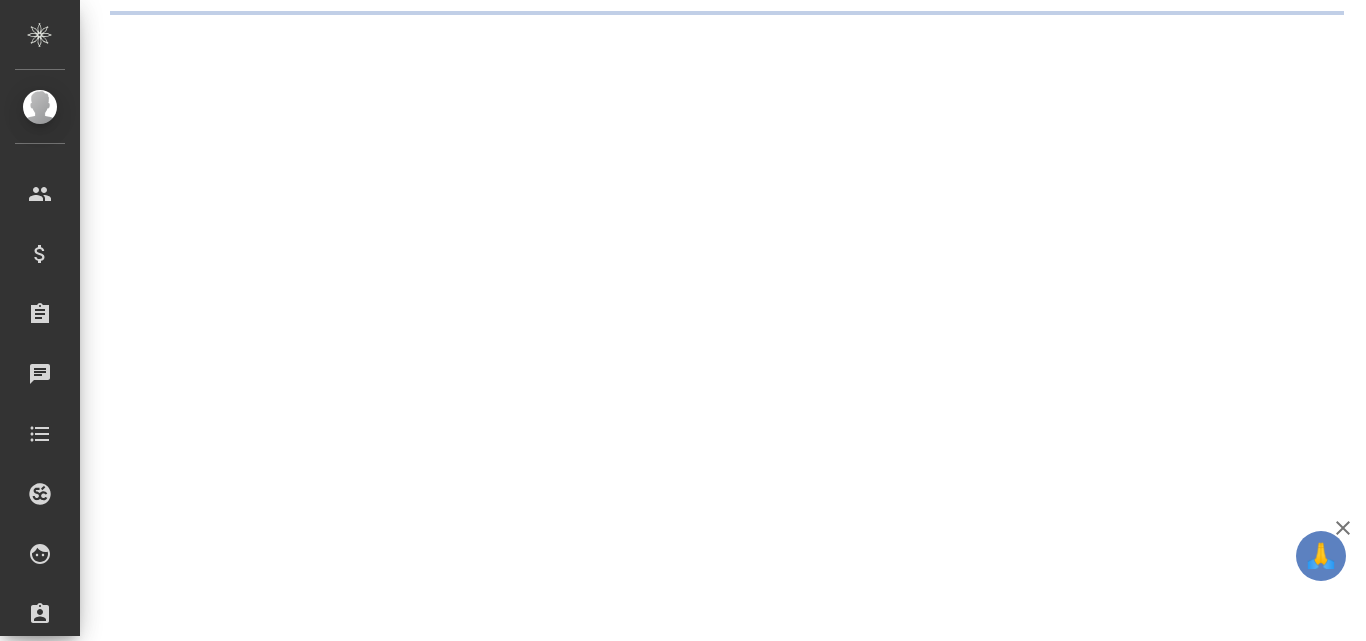 scroll, scrollTop: 0, scrollLeft: 0, axis: both 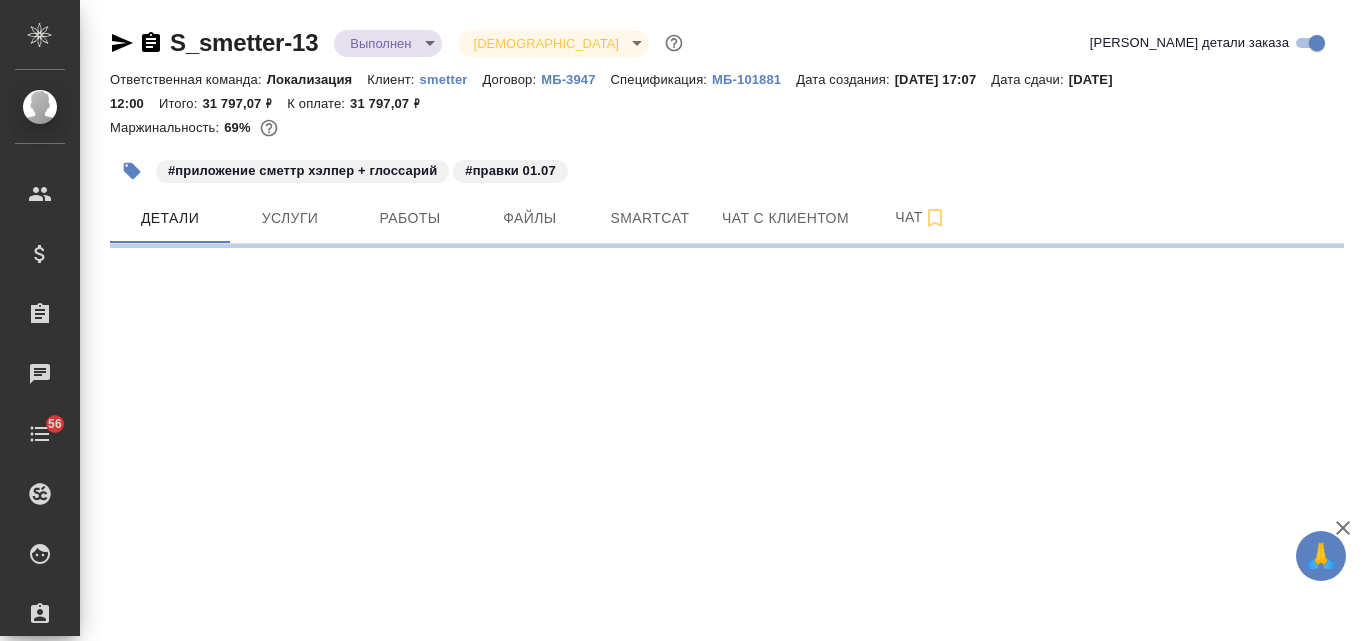 select on "RU" 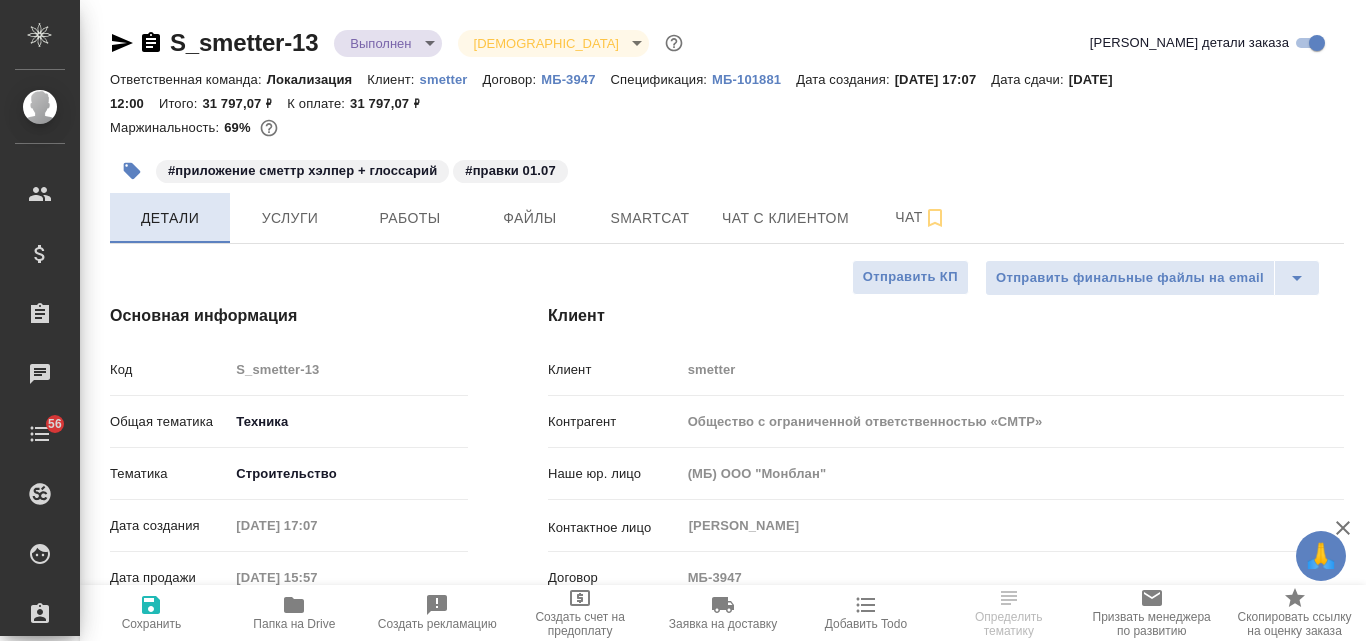 type on "x" 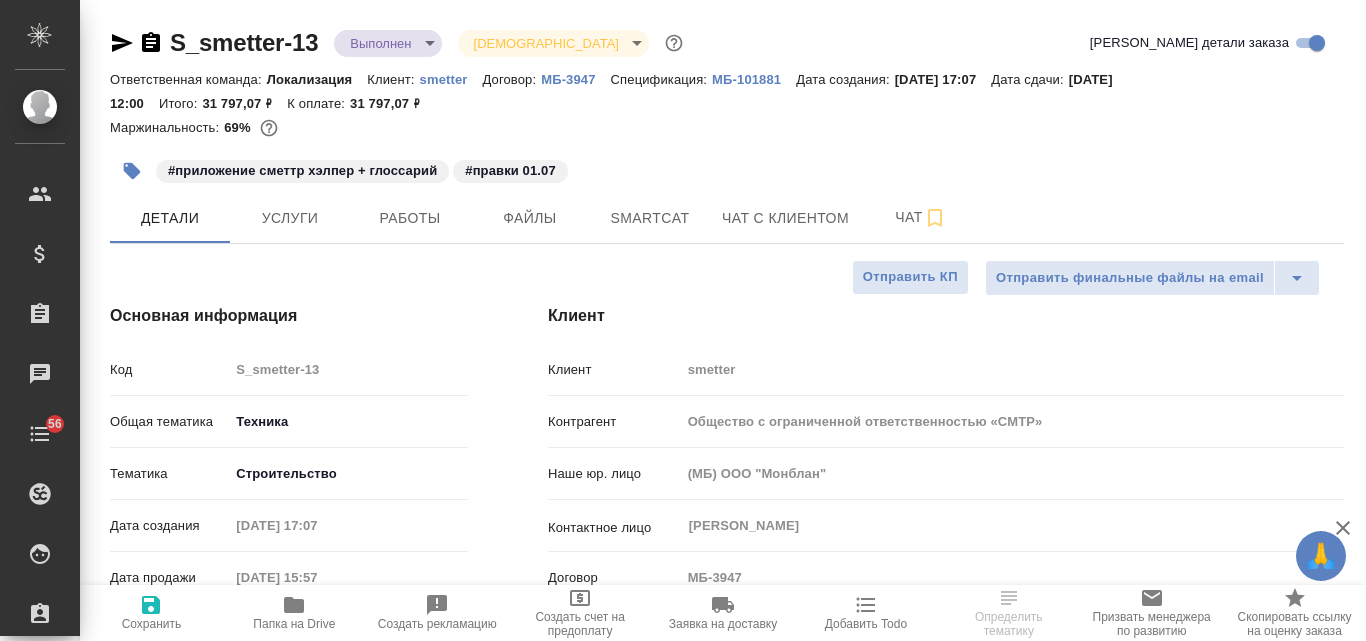 type on "x" 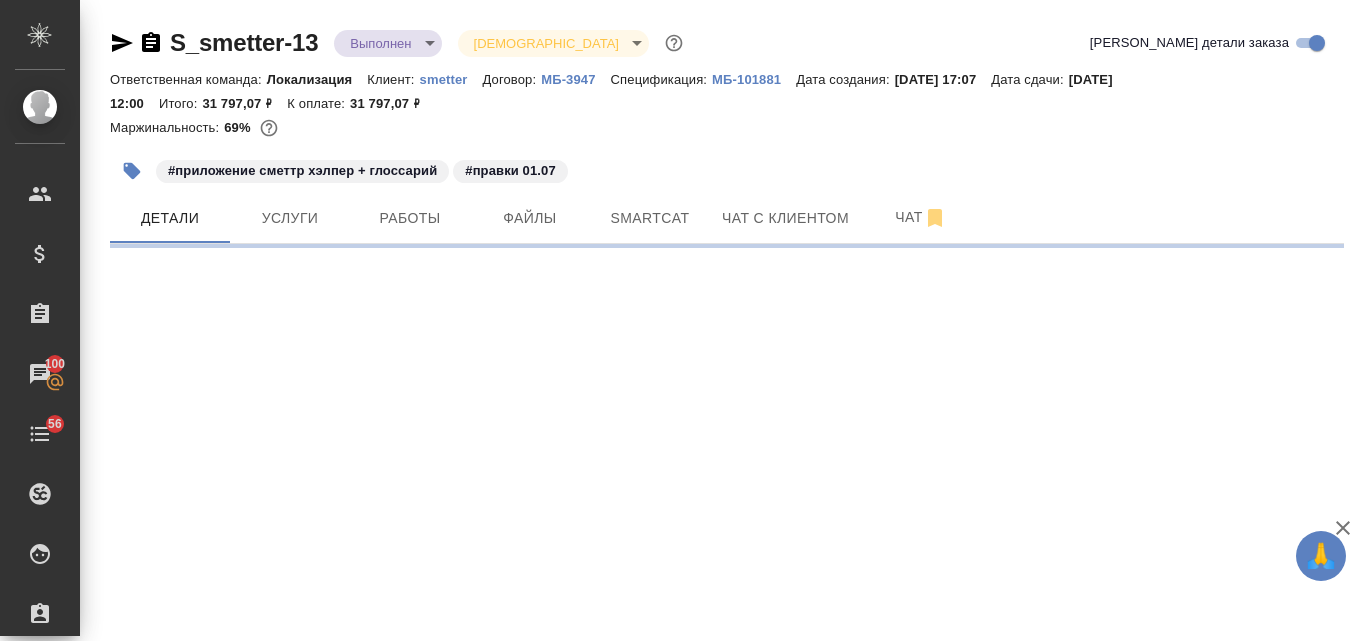 select on "RU" 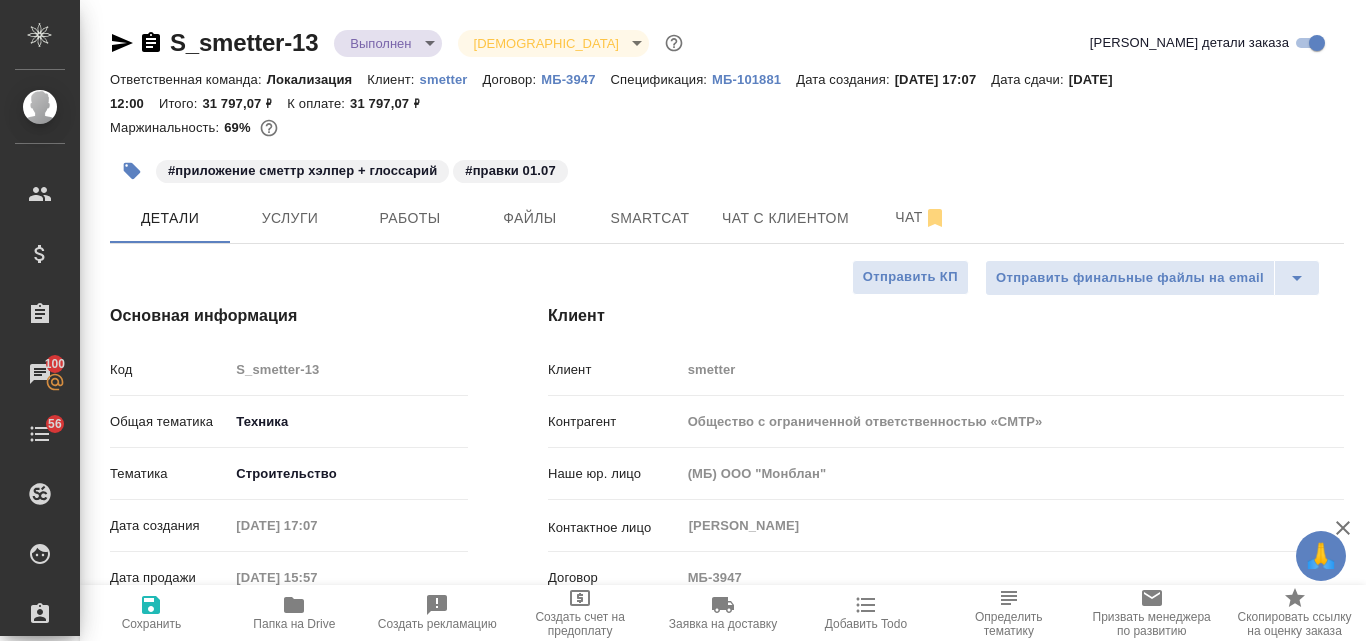 type on "x" 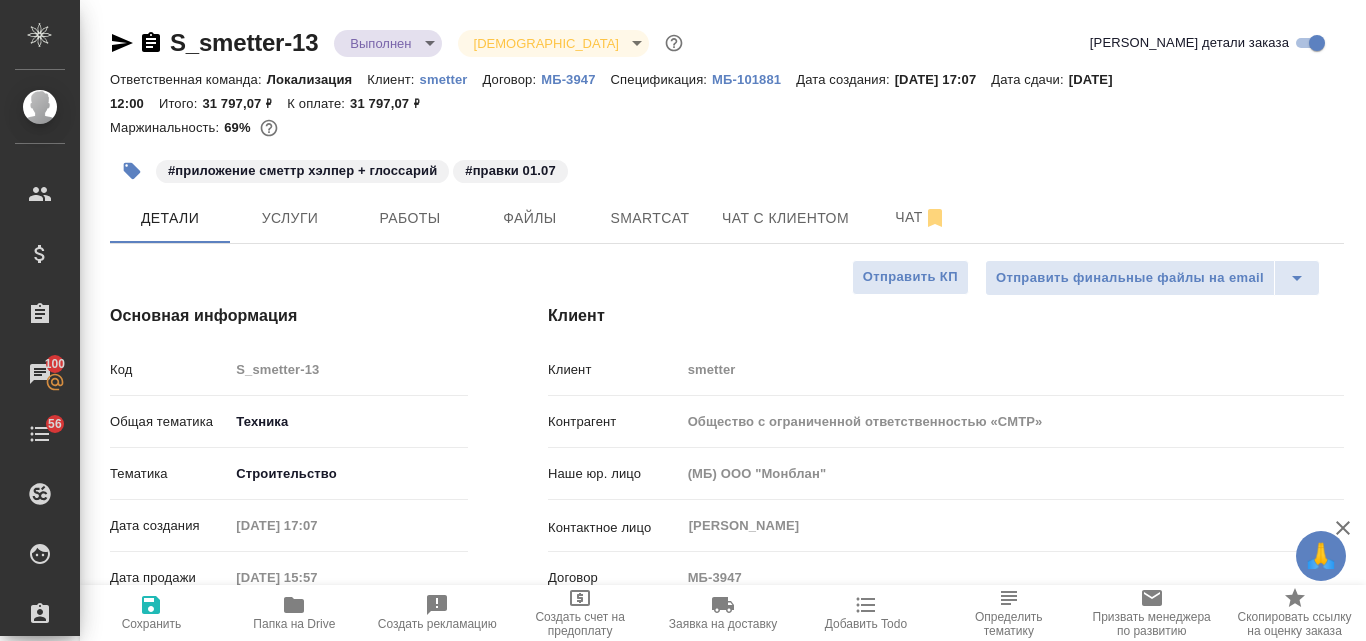 type on "x" 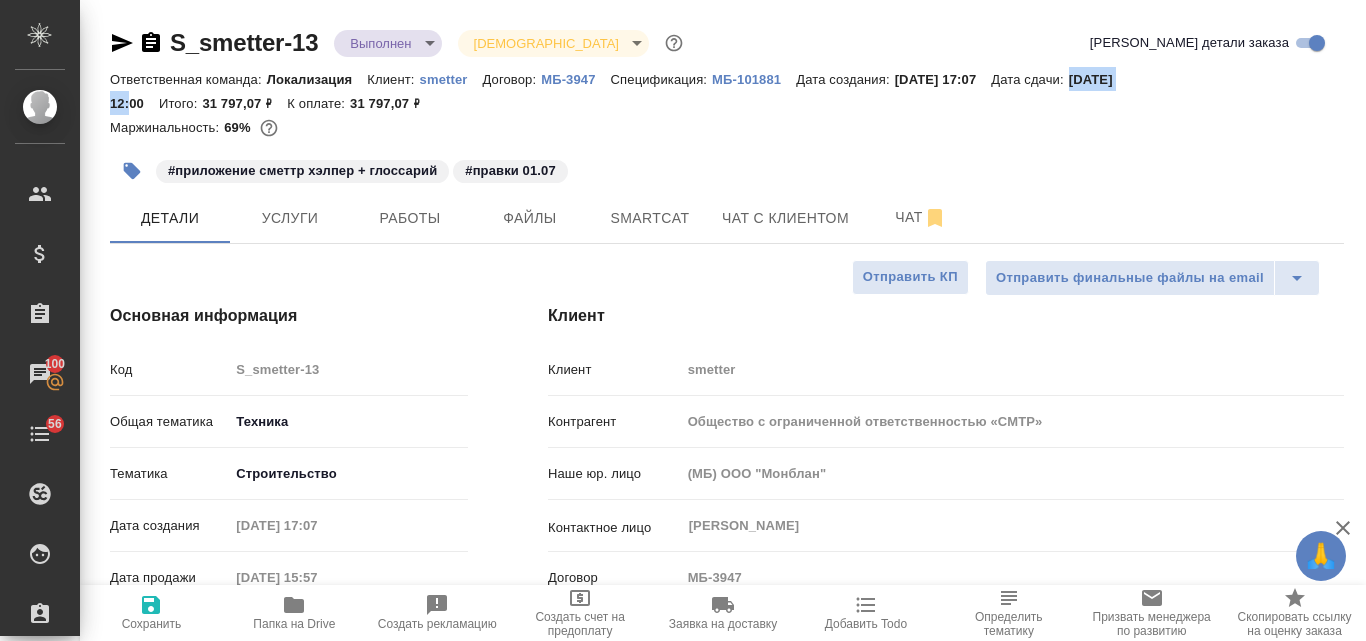 drag, startPoint x: 1094, startPoint y: 80, endPoint x: 1161, endPoint y: 75, distance: 67.18631 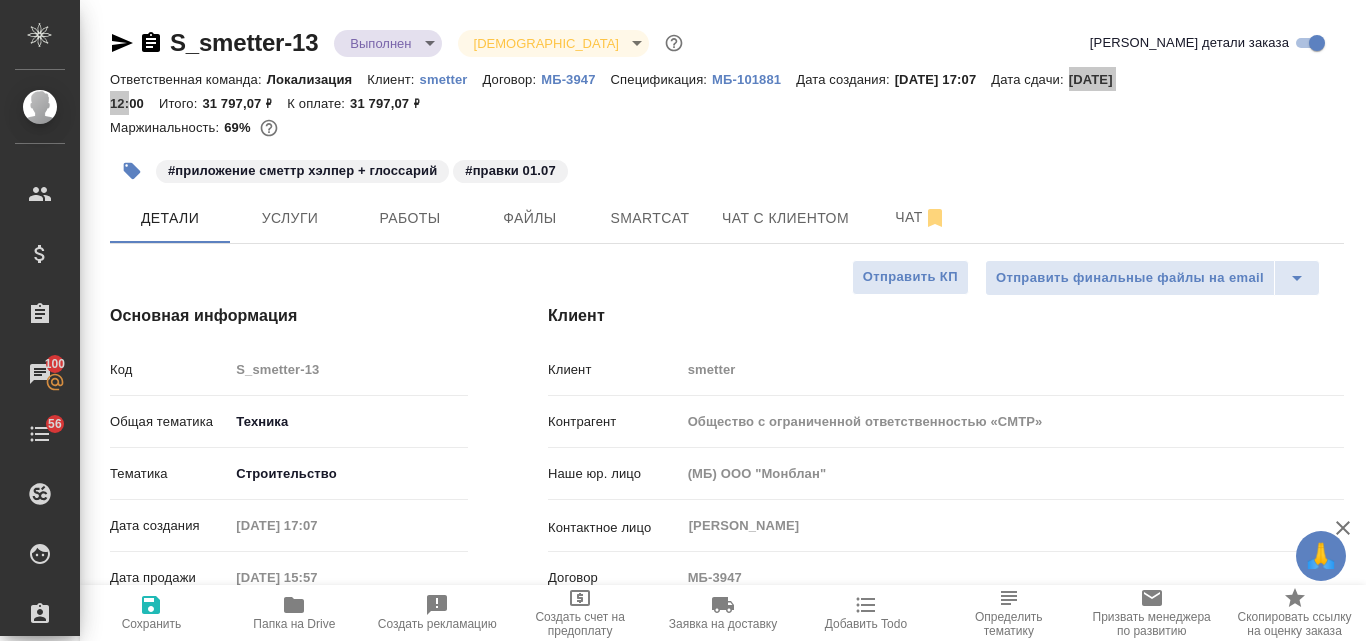 type on "x" 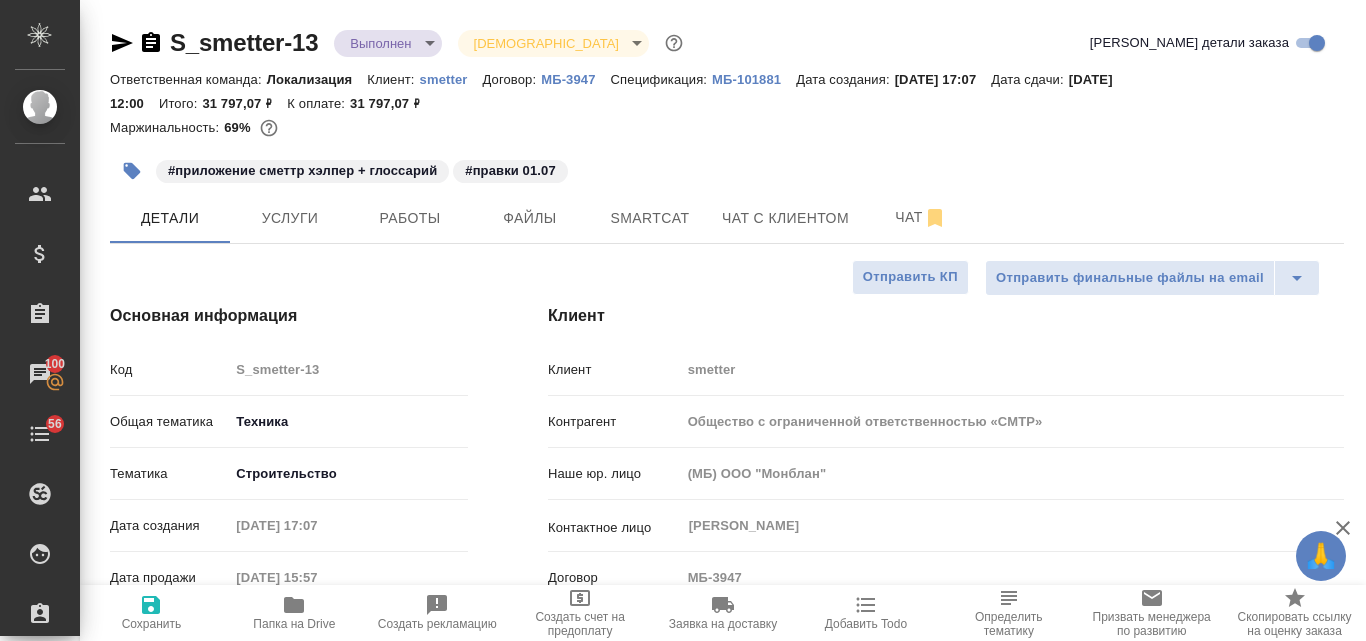 select on "RU" 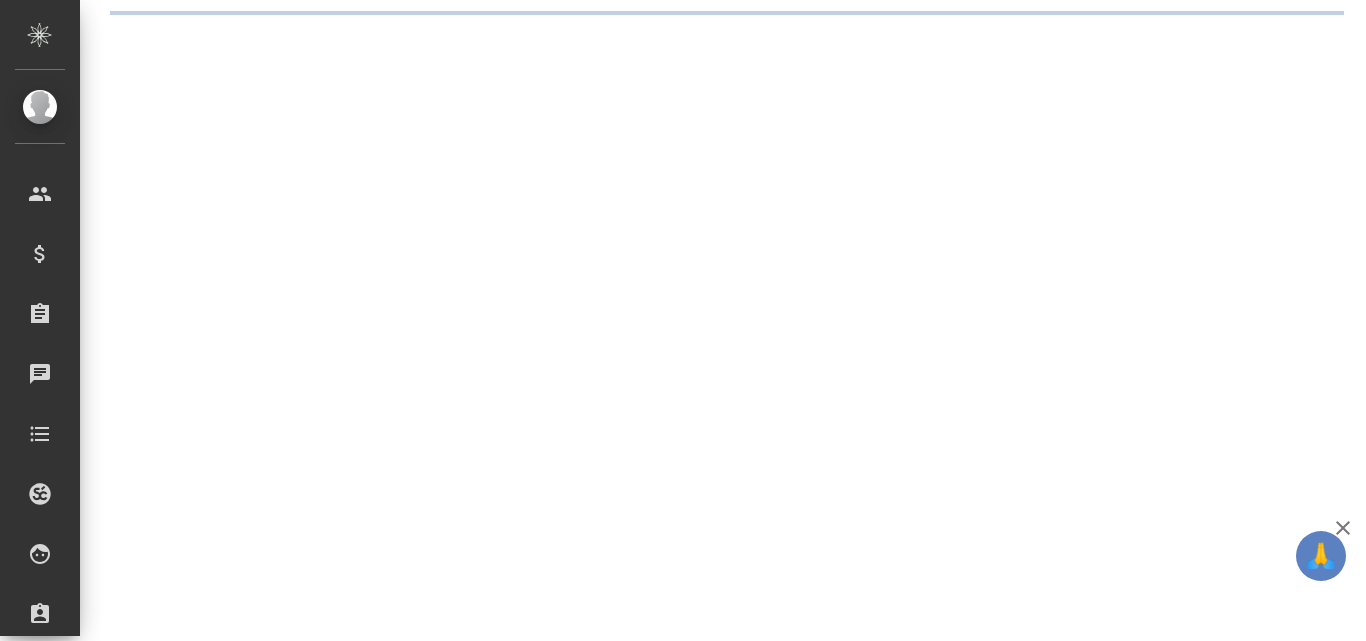 scroll, scrollTop: 0, scrollLeft: 0, axis: both 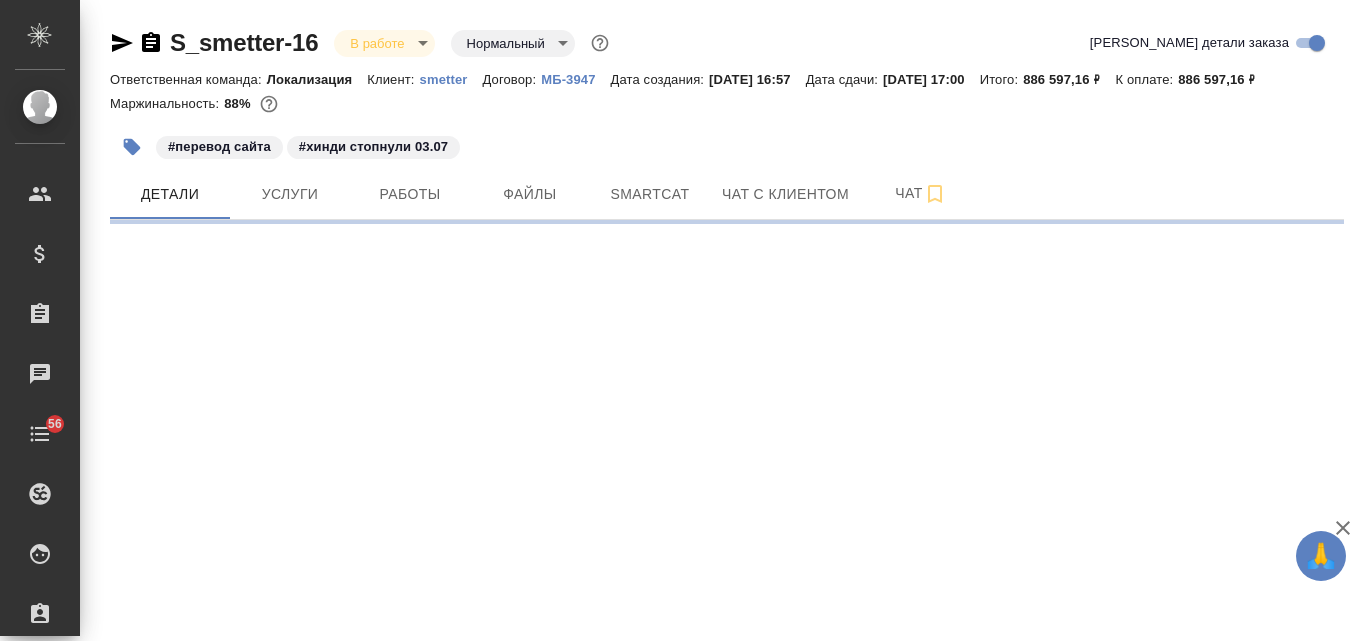 select on "RU" 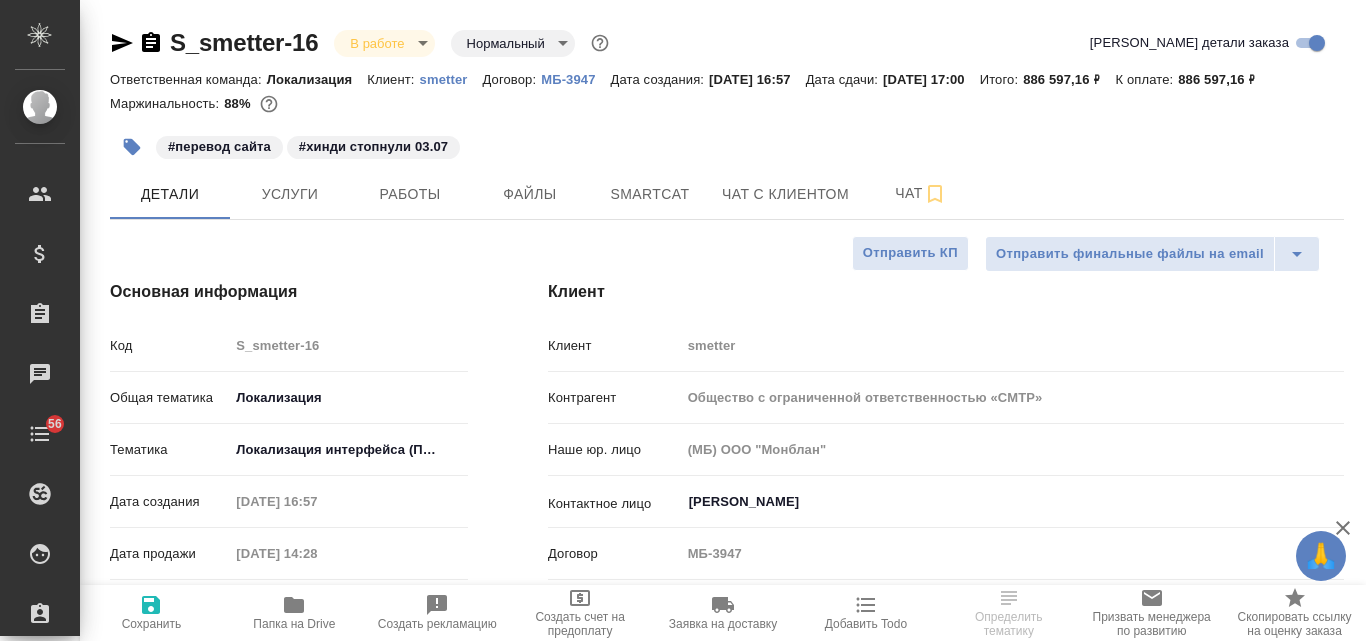 type on "x" 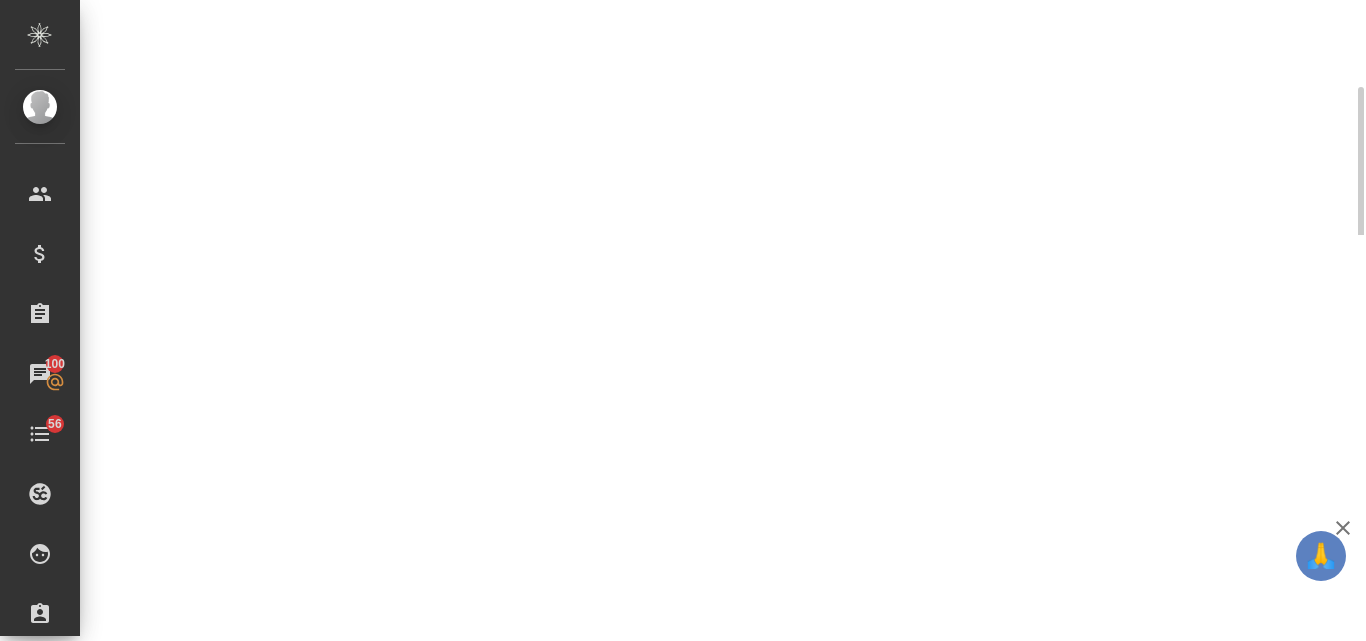 scroll, scrollTop: 925, scrollLeft: 0, axis: vertical 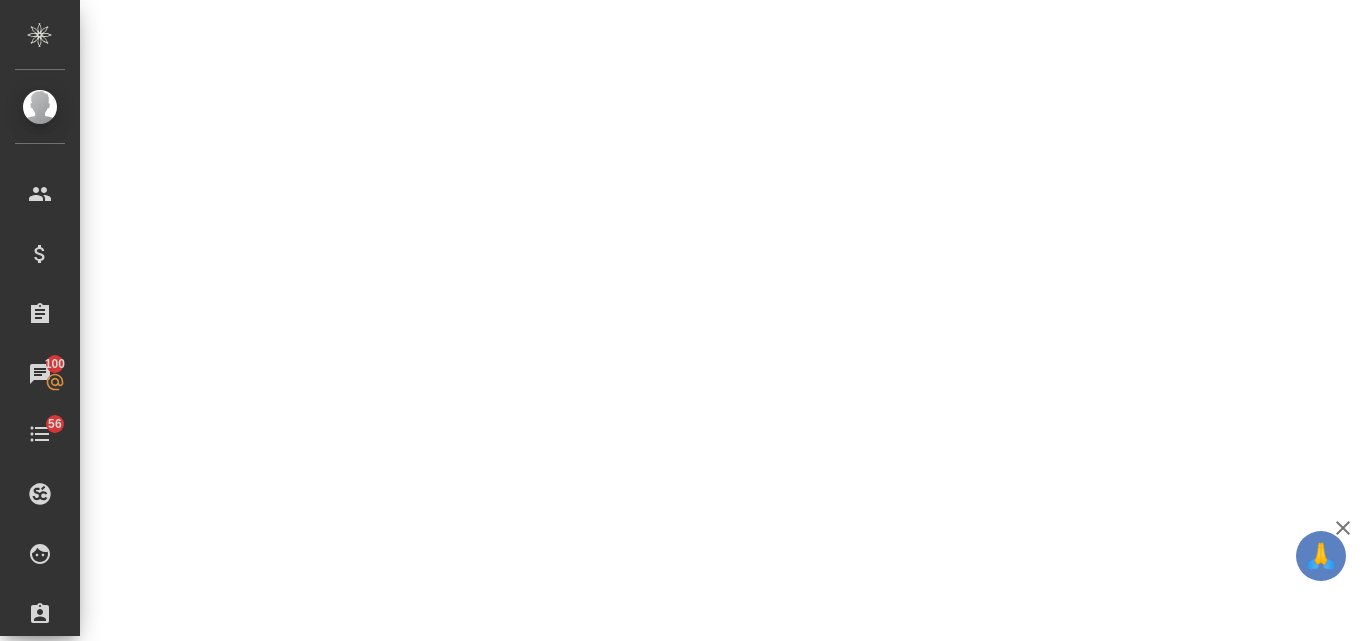 select on "RU" 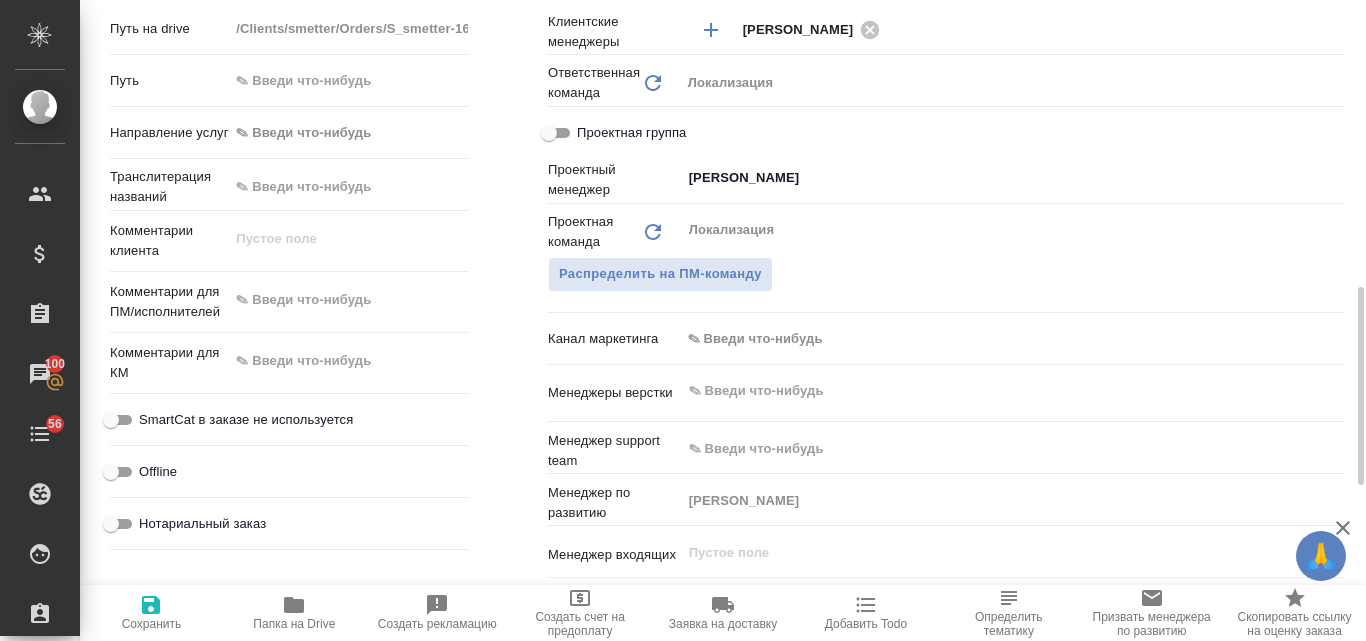 type on "x" 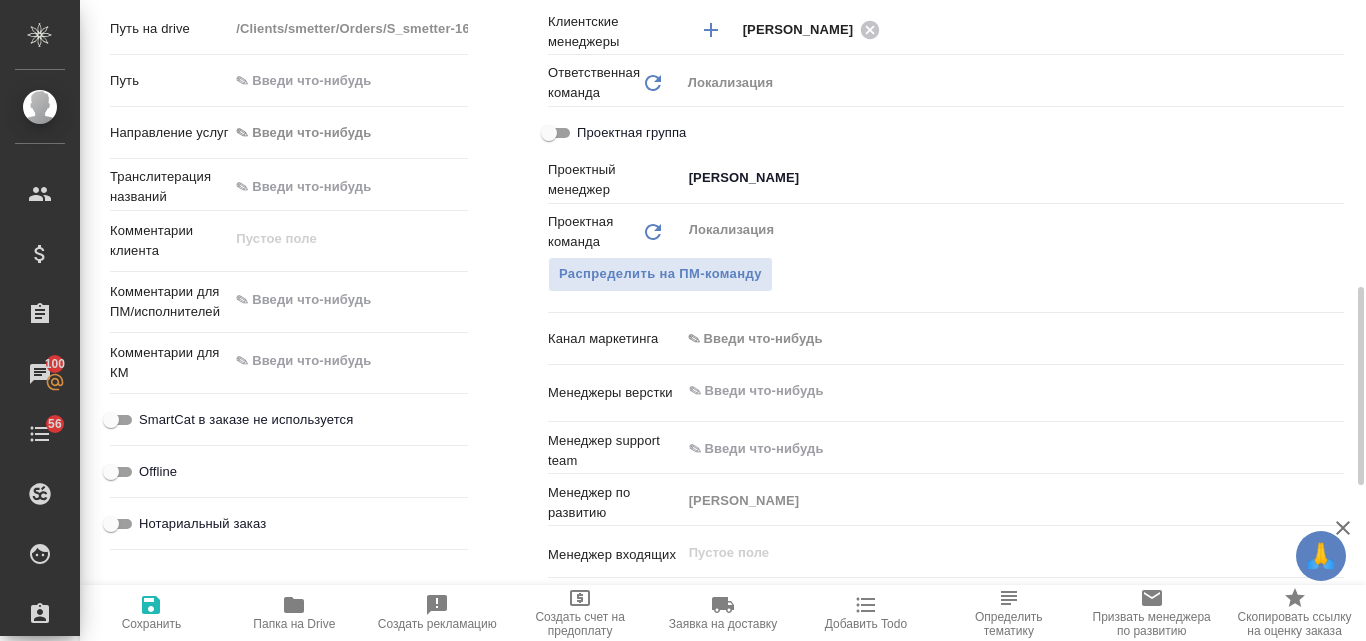 type on "x" 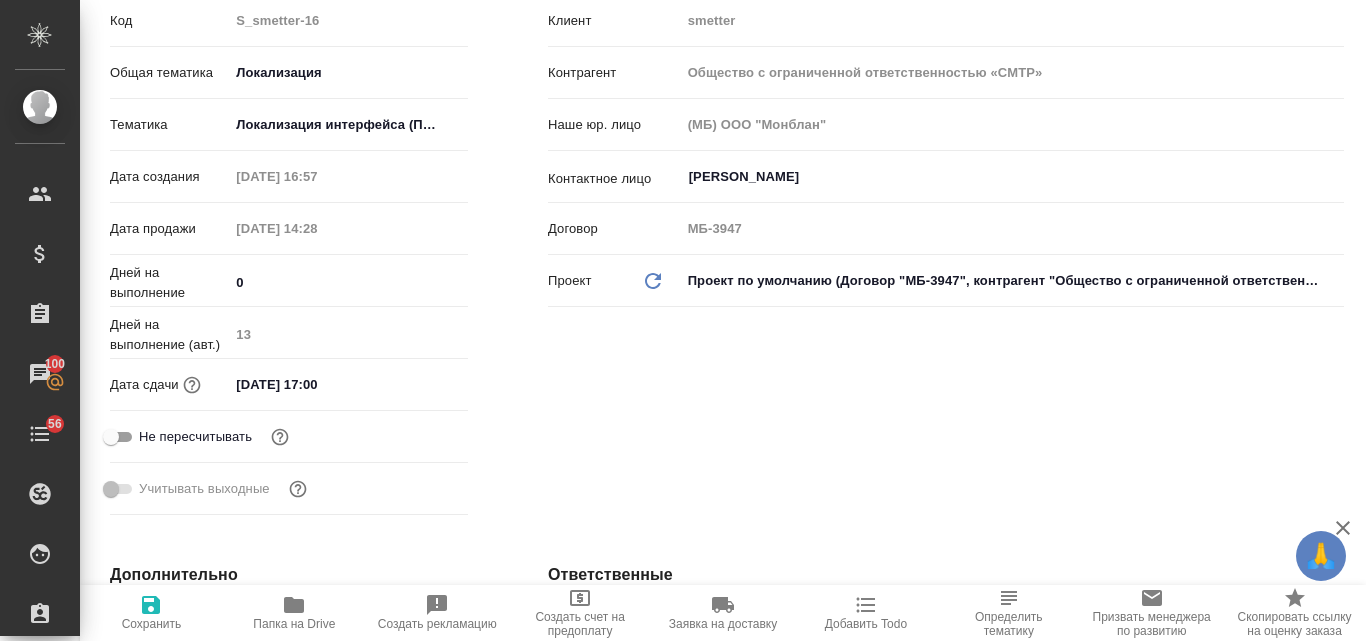 scroll, scrollTop: 25, scrollLeft: 0, axis: vertical 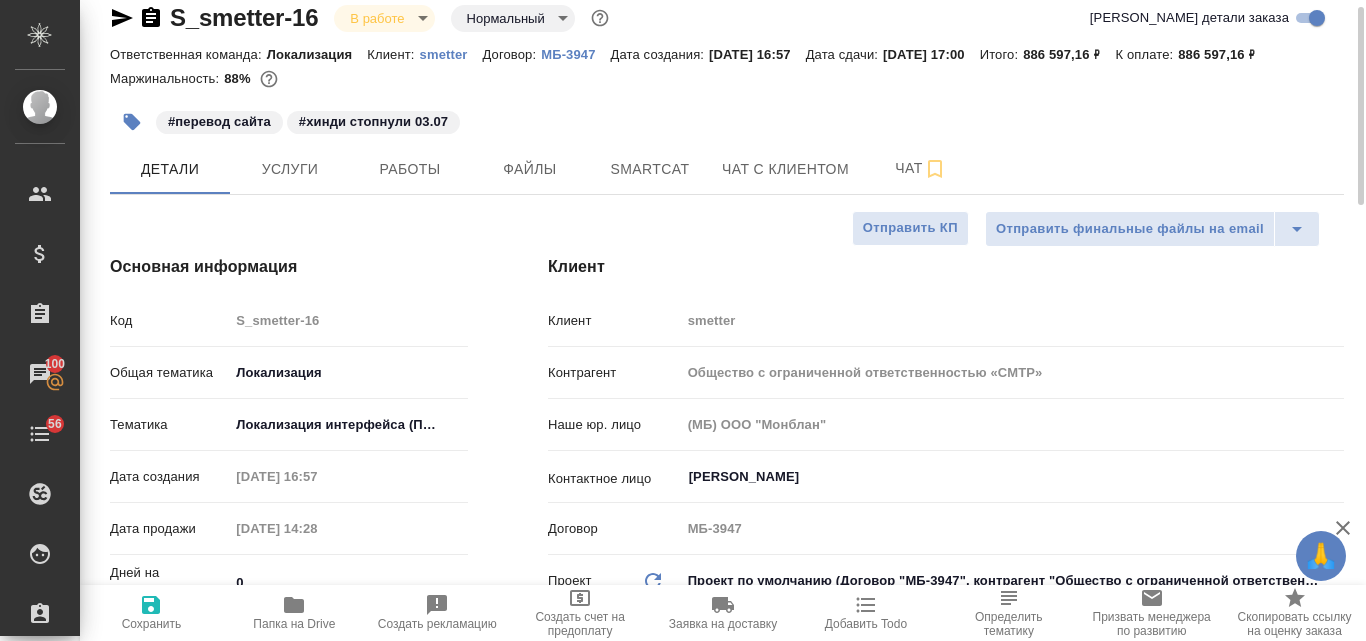 type on "x" 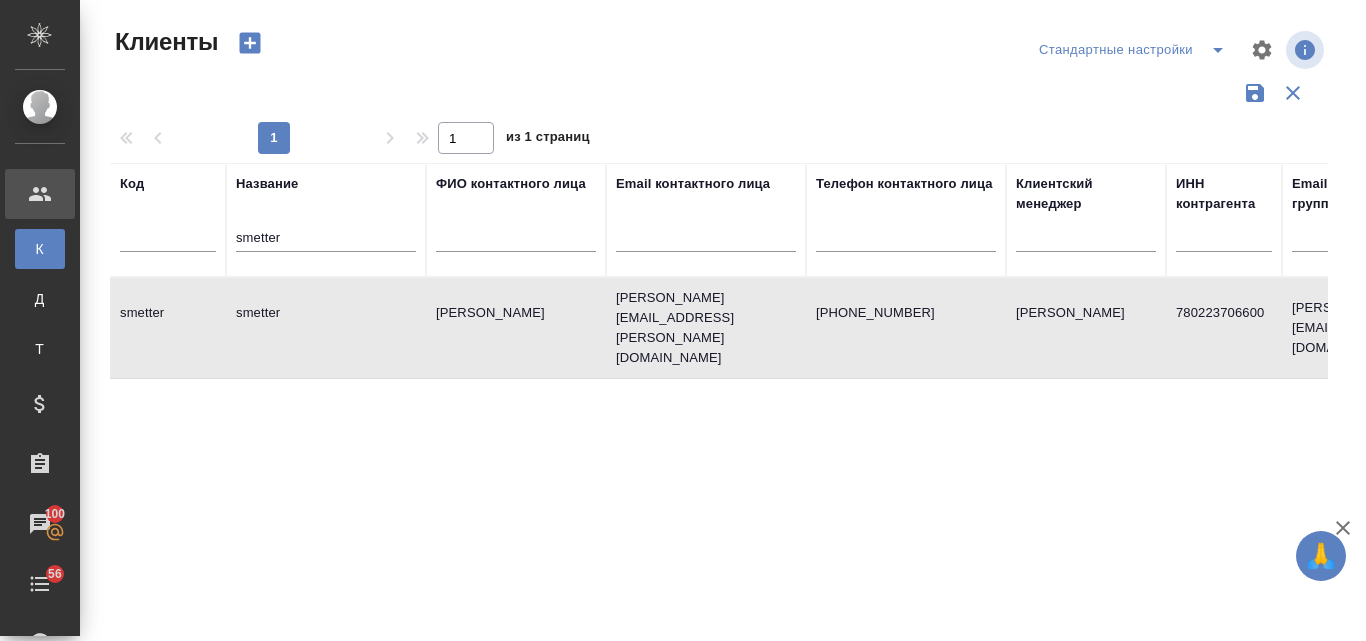 select on "RU" 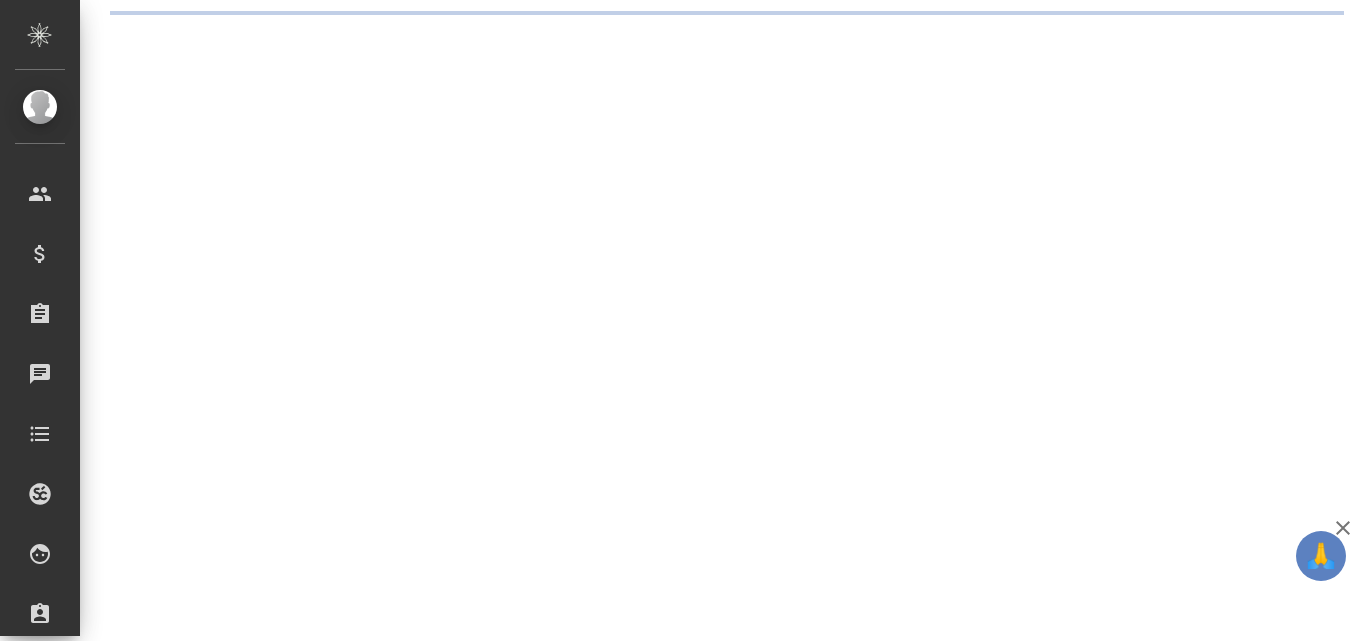 scroll, scrollTop: 0, scrollLeft: 0, axis: both 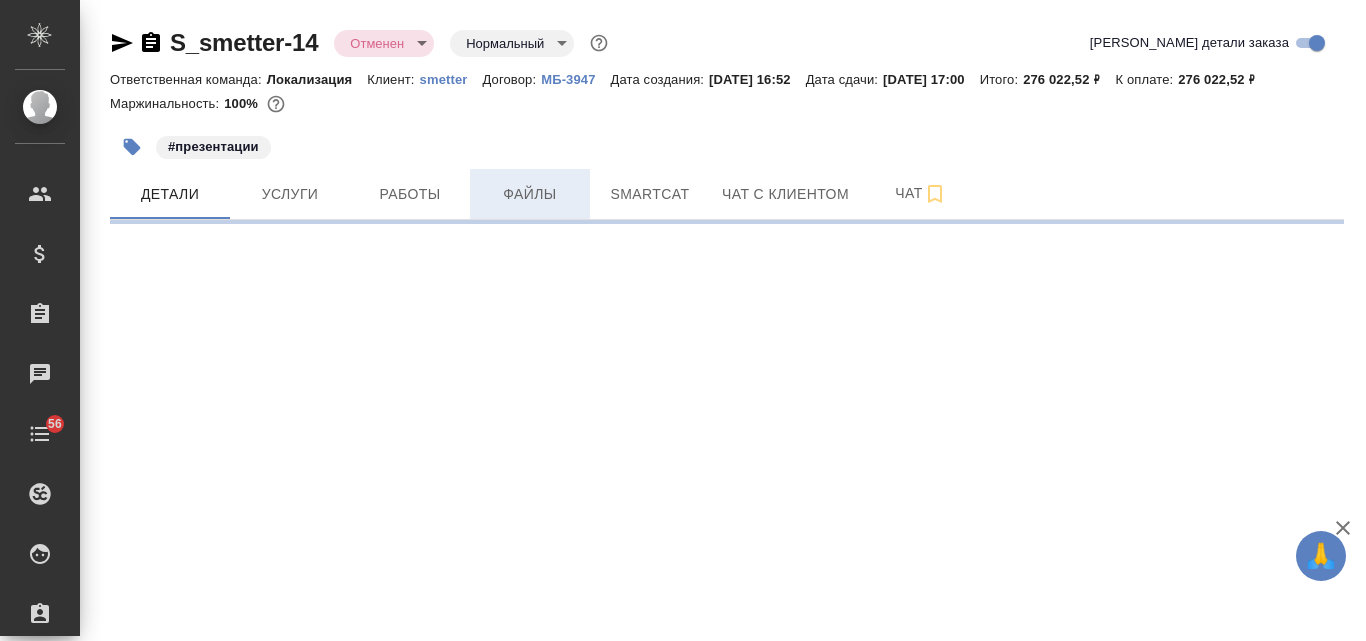 select on "RU" 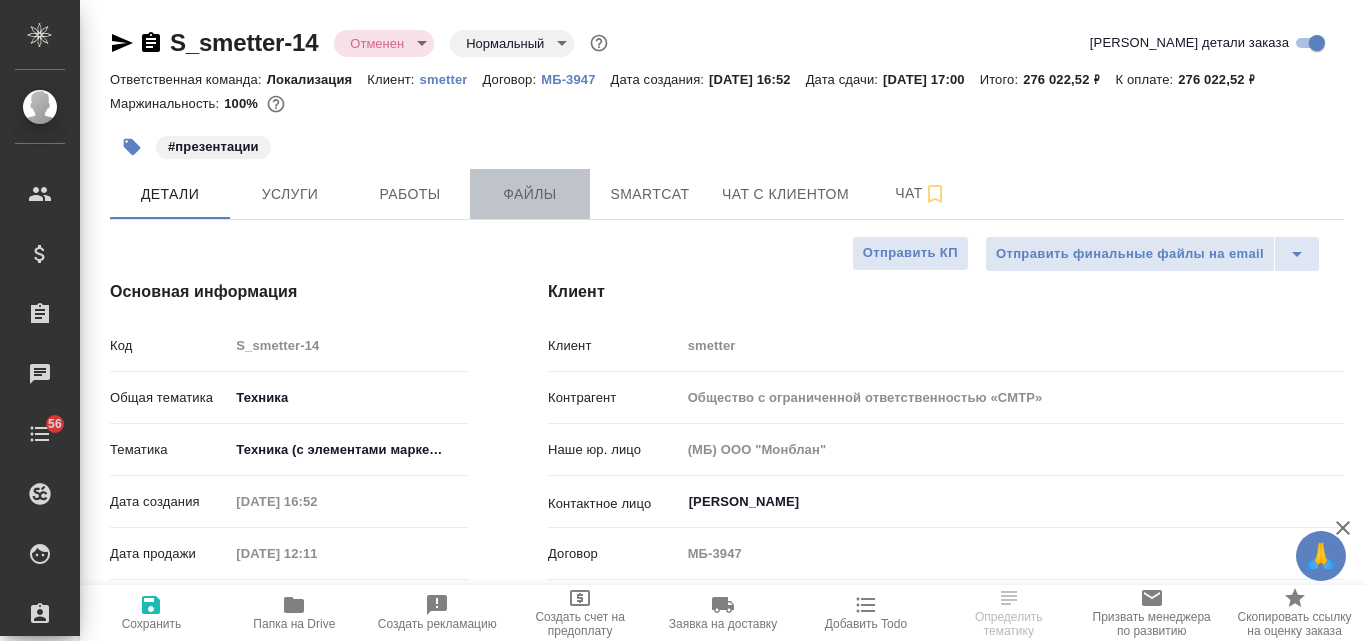 click on "Файлы" at bounding box center (530, 194) 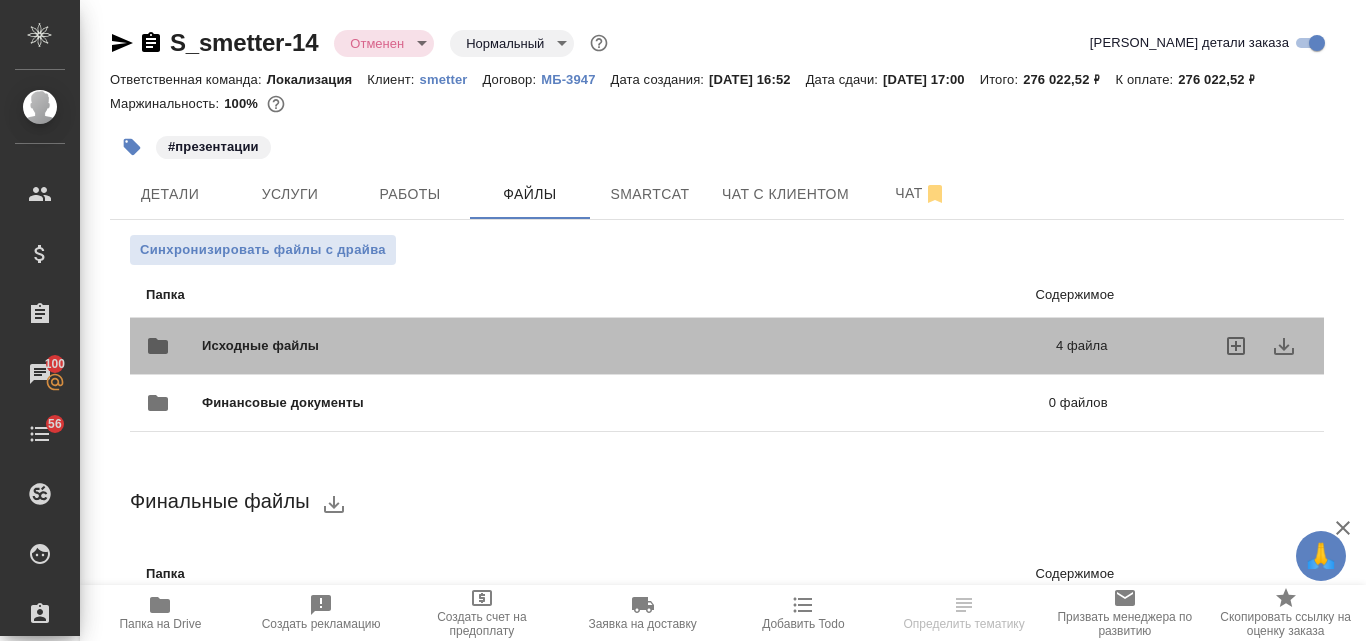 click on "Исходные файлы" at bounding box center [445, 346] 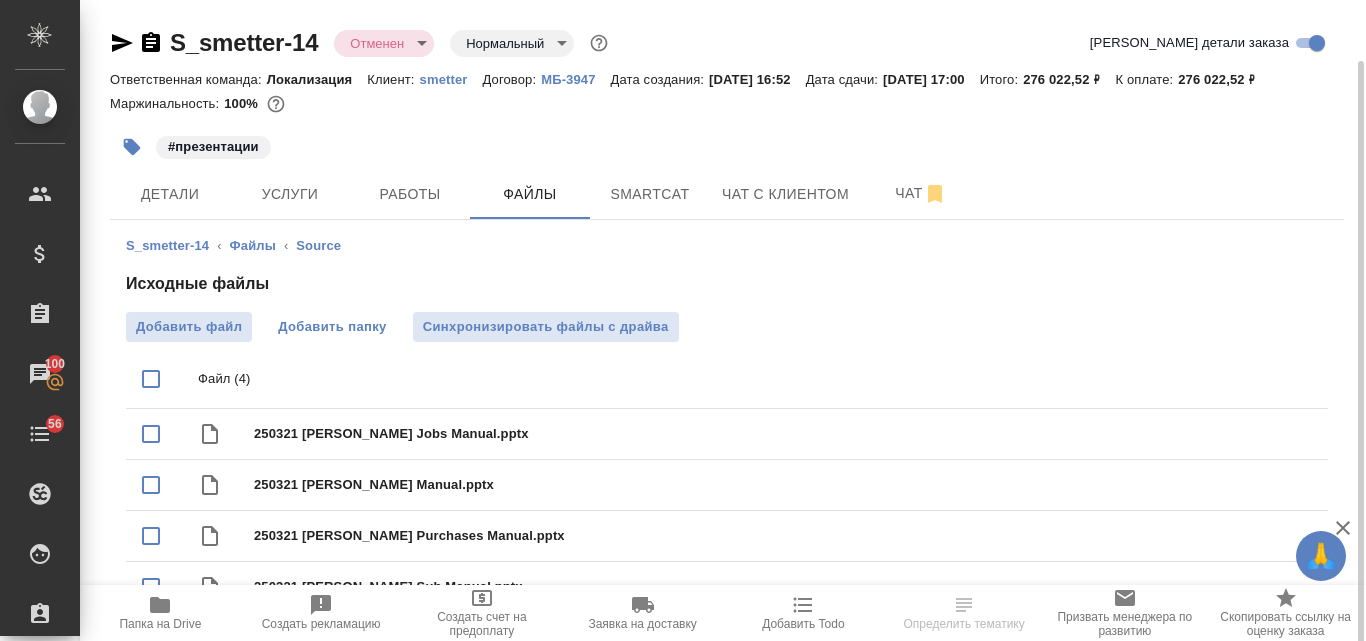 scroll, scrollTop: 31, scrollLeft: 0, axis: vertical 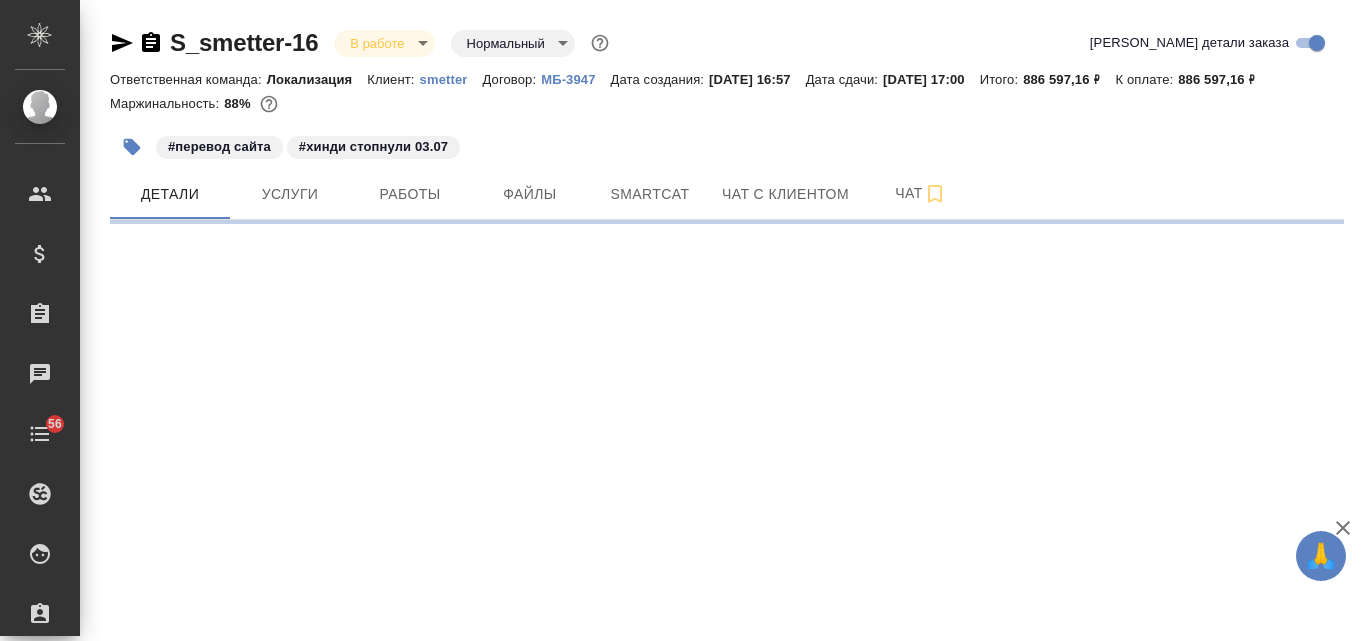select on "RU" 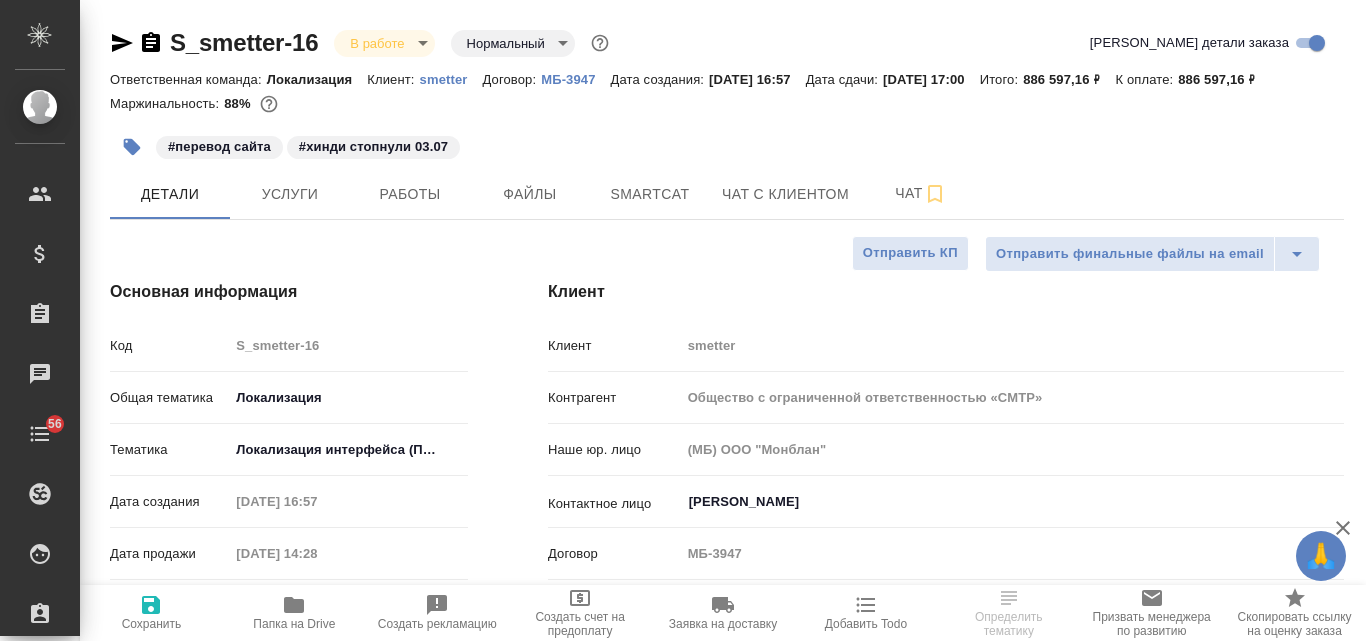 type on "x" 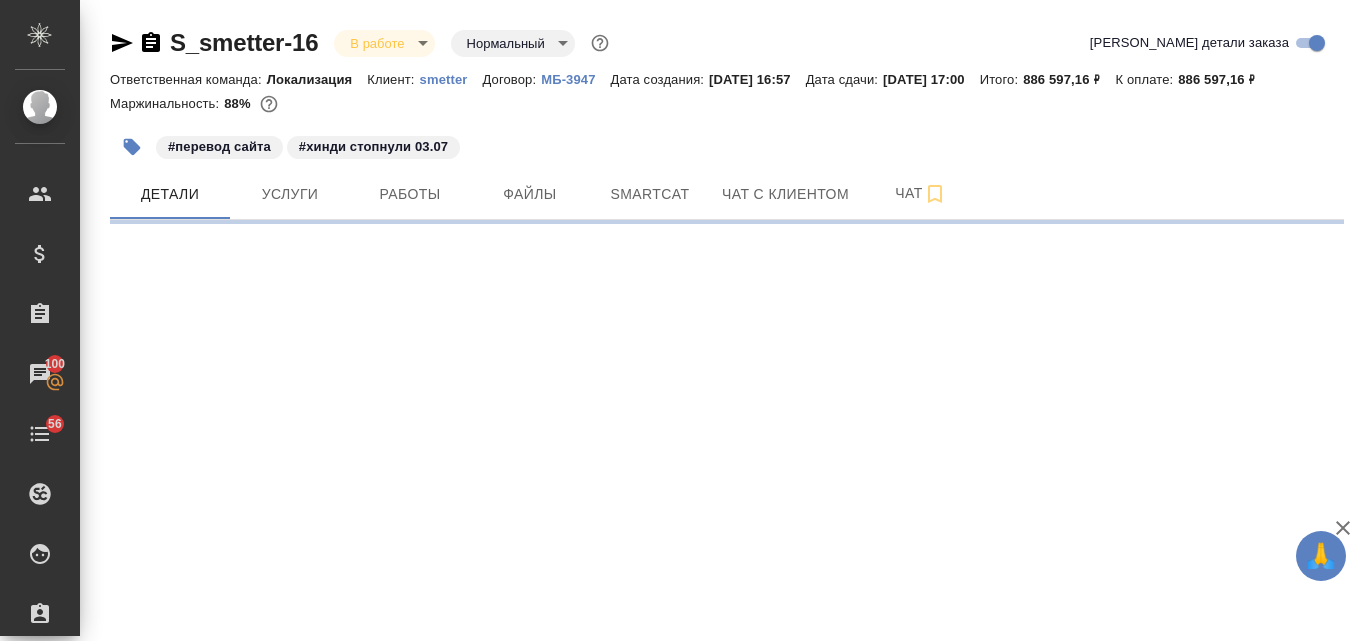 select on "RU" 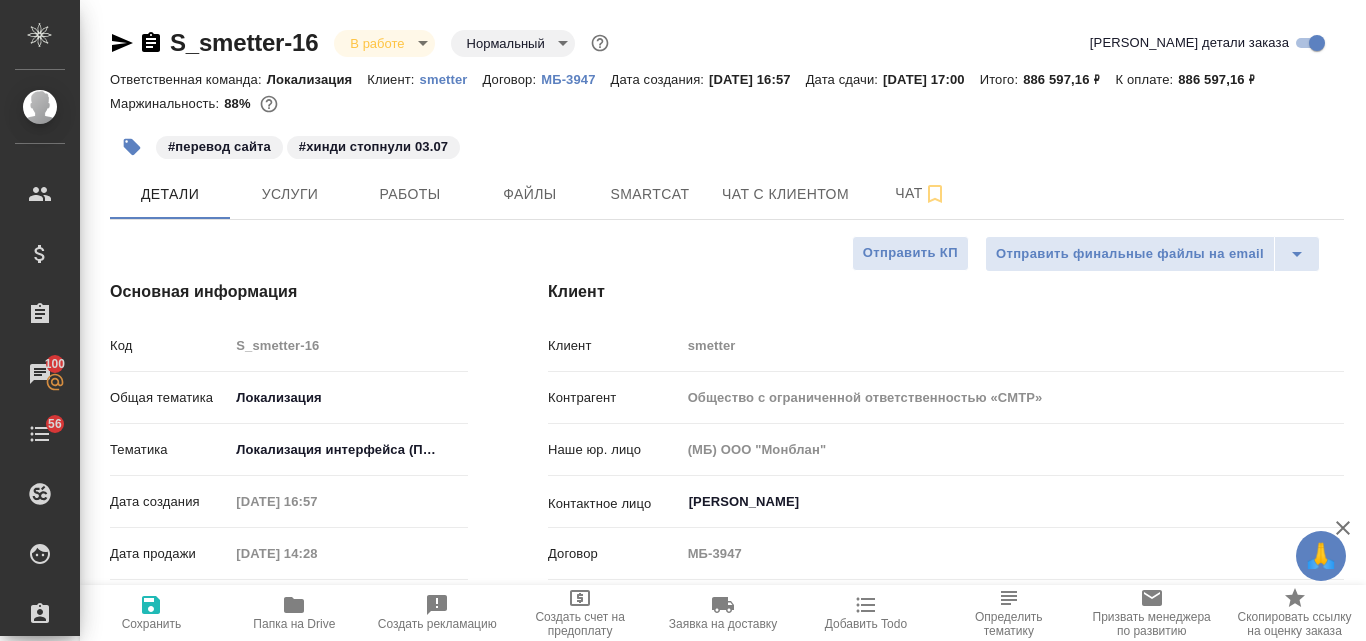 type on "x" 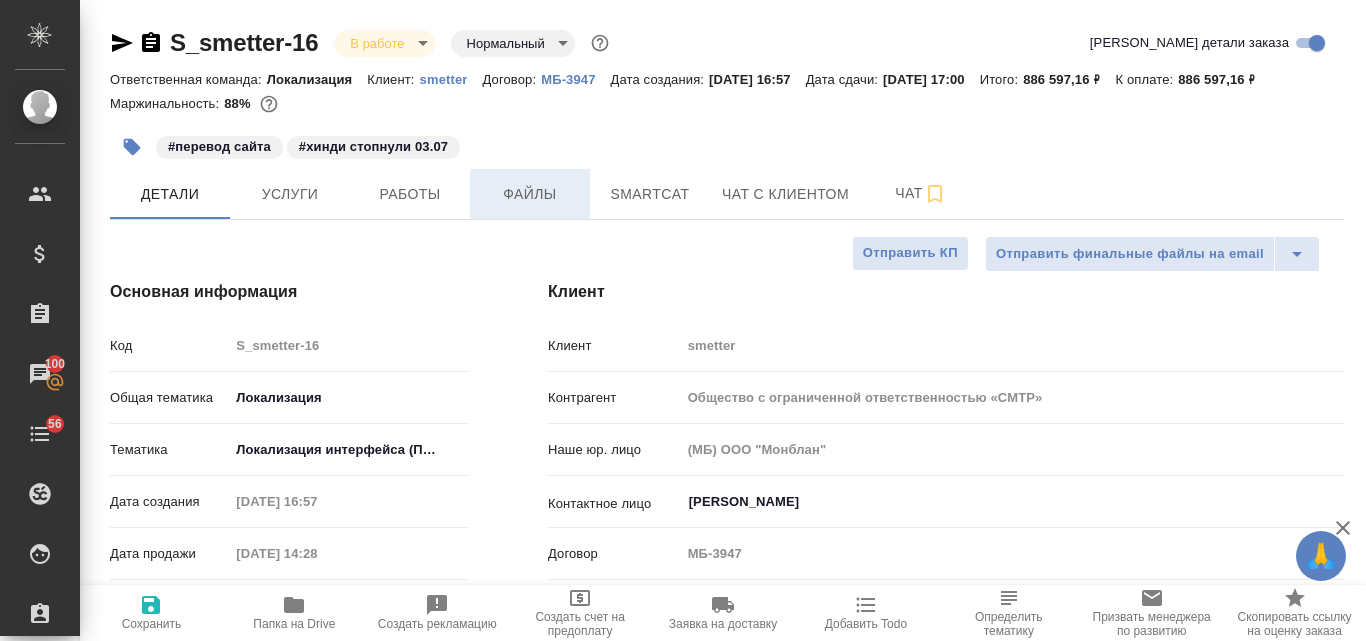 click on "Файлы" at bounding box center [530, 194] 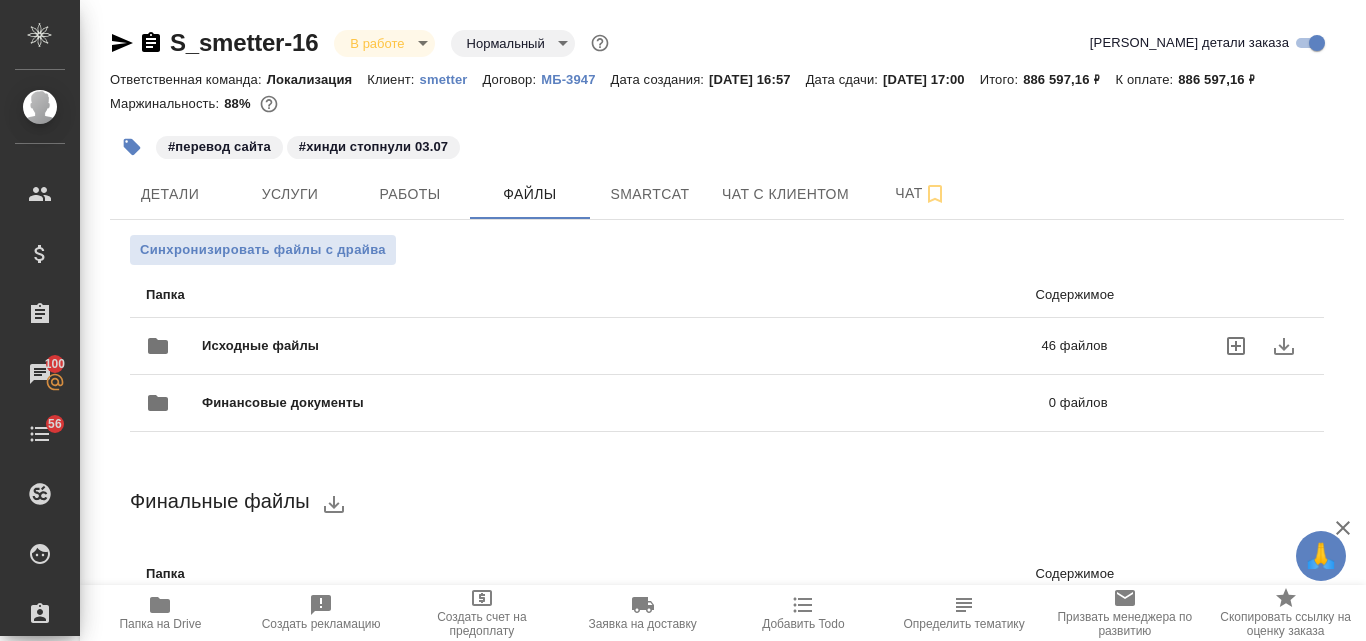 click on "Исходные файлы" at bounding box center (441, 346) 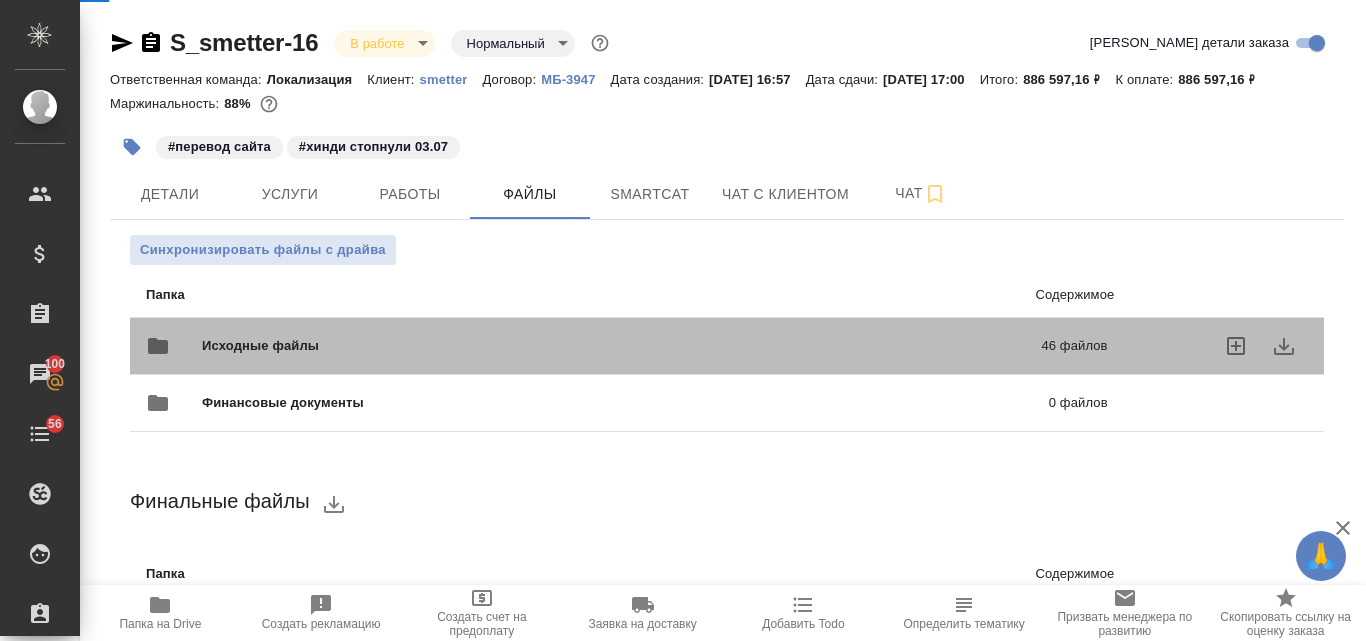 click on "Исходные файлы" at bounding box center [441, 346] 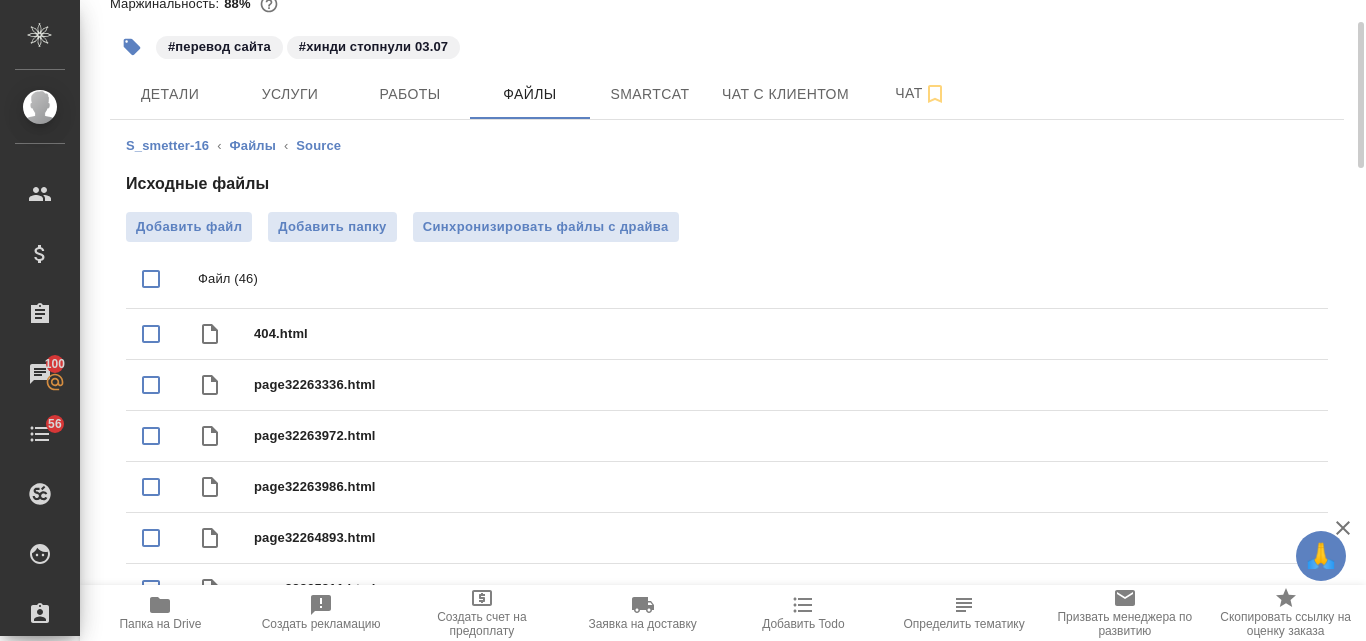 scroll, scrollTop: 0, scrollLeft: 0, axis: both 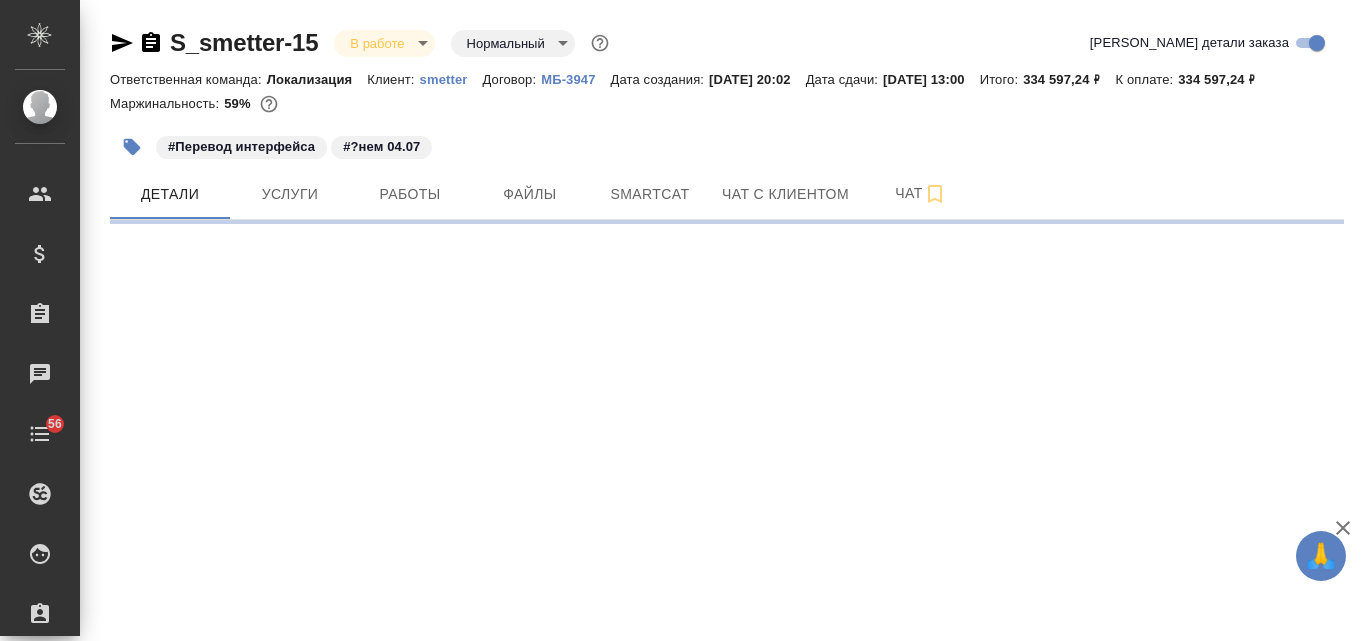 select on "RU" 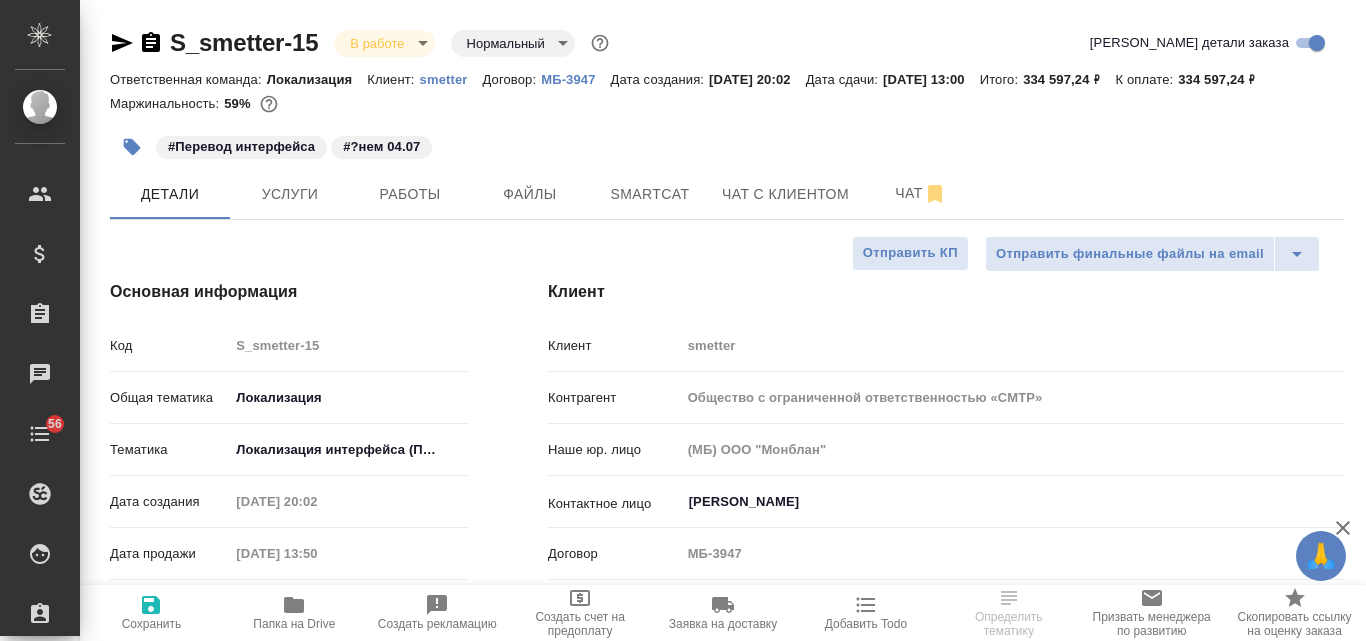 type on "x" 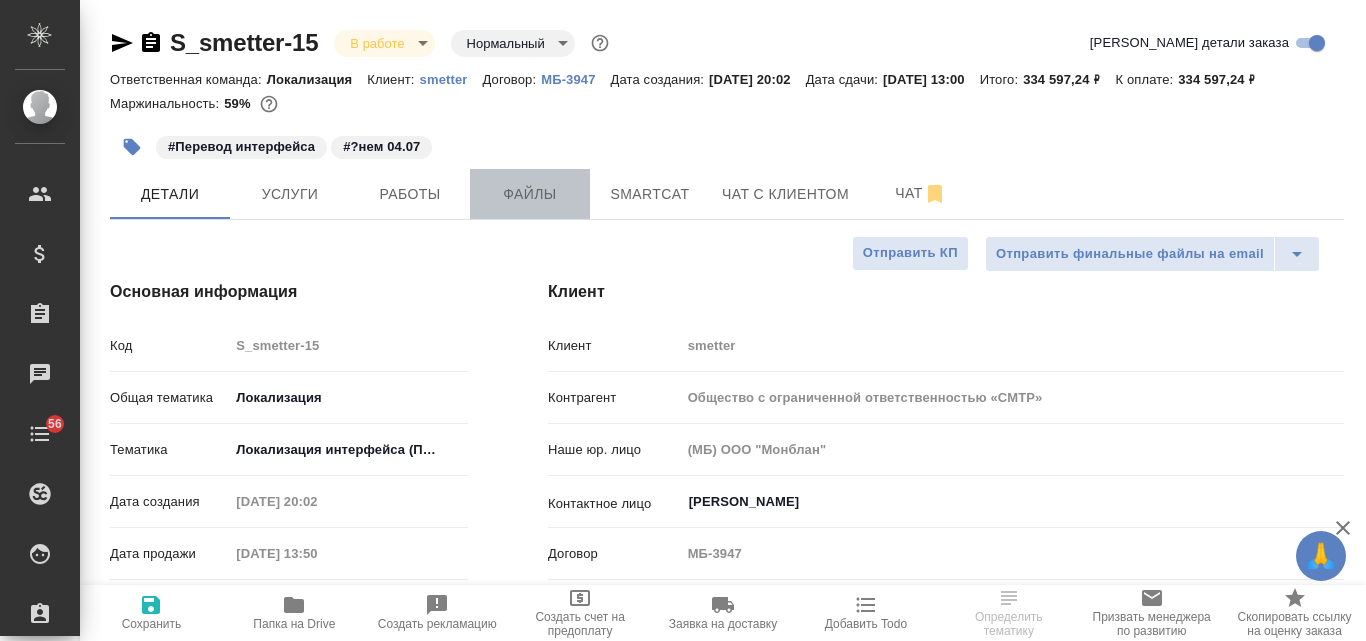click on "Файлы" at bounding box center (530, 194) 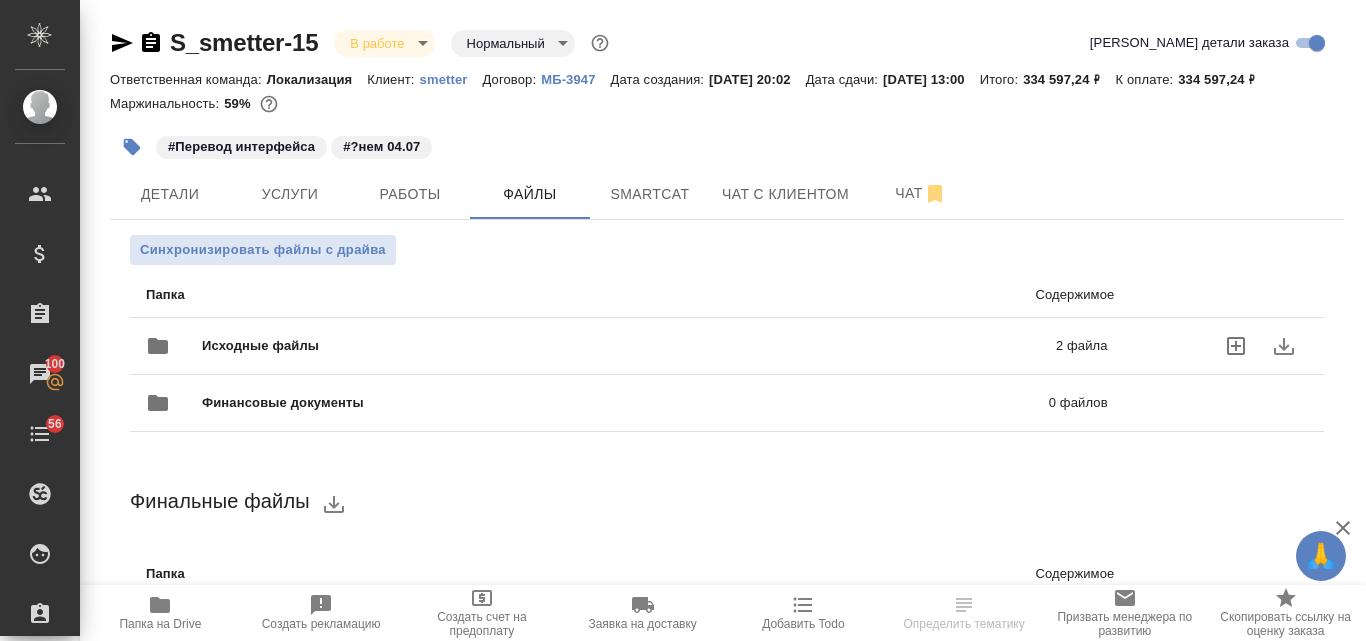 click on "Исходные файлы" at bounding box center (445, 346) 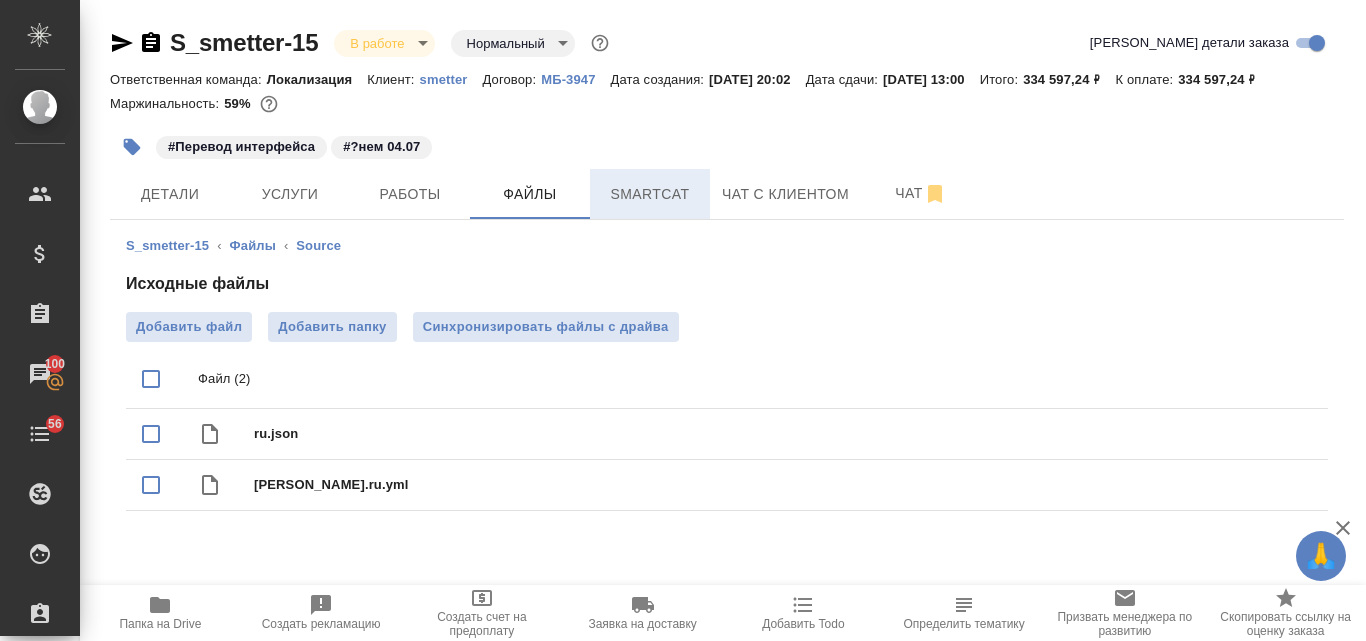 click on "Smartcat" at bounding box center [650, 194] 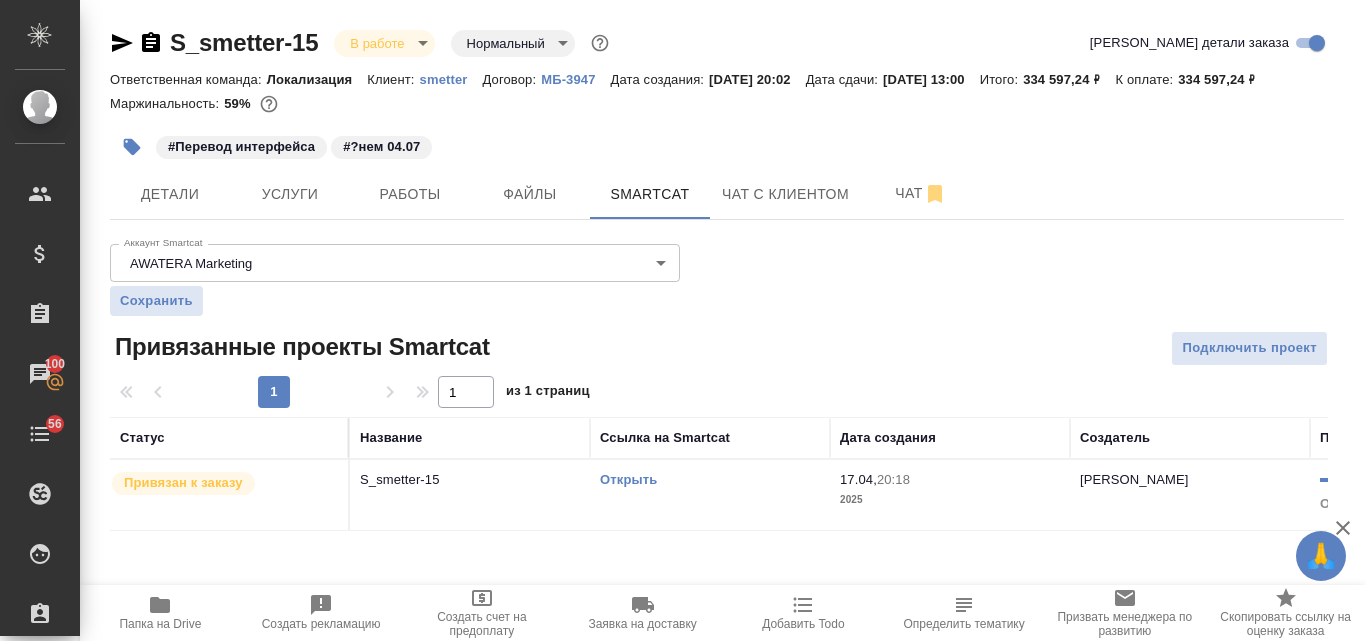 click on "Открыть" at bounding box center (628, 479) 